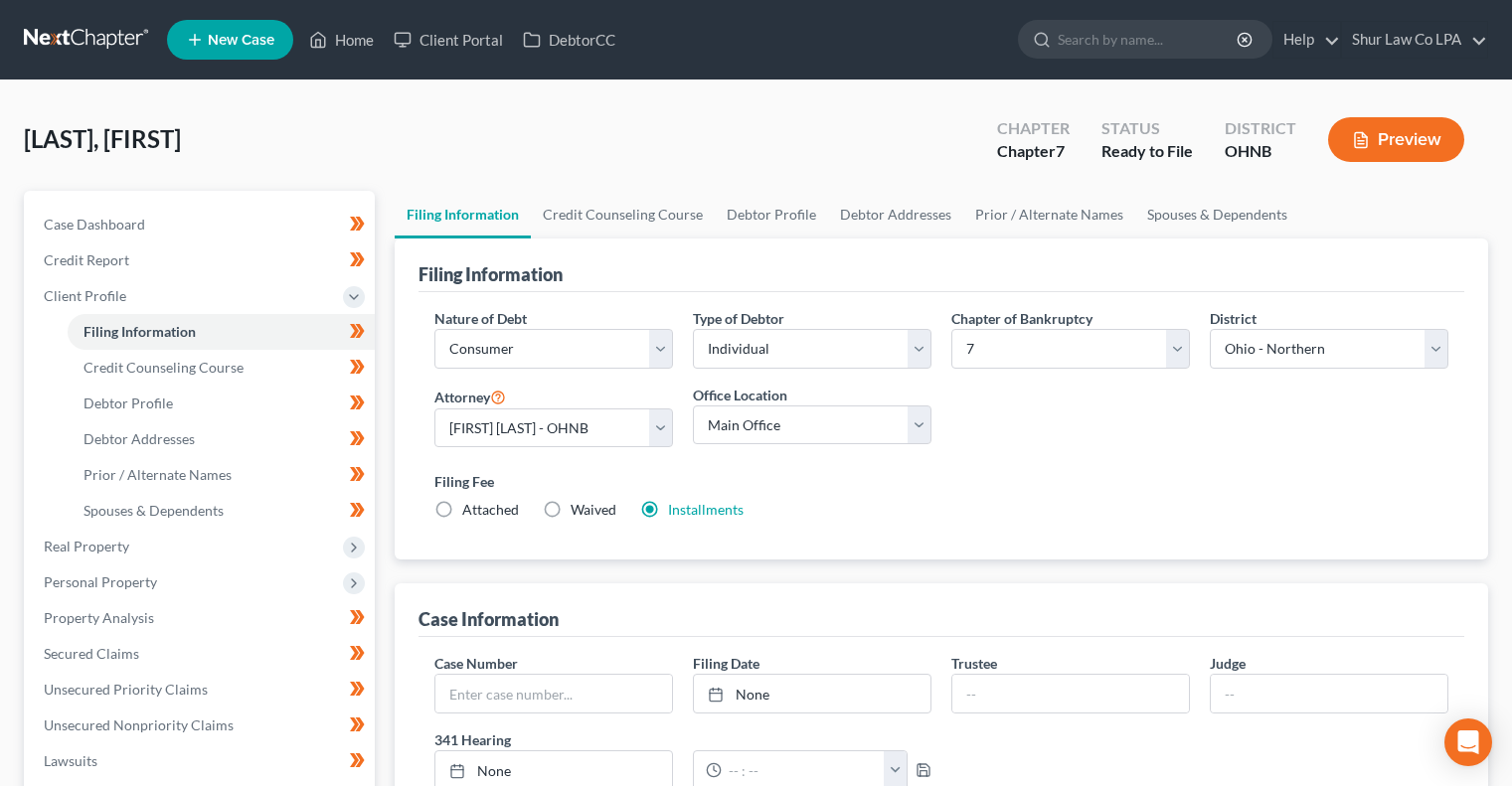 select on "1" 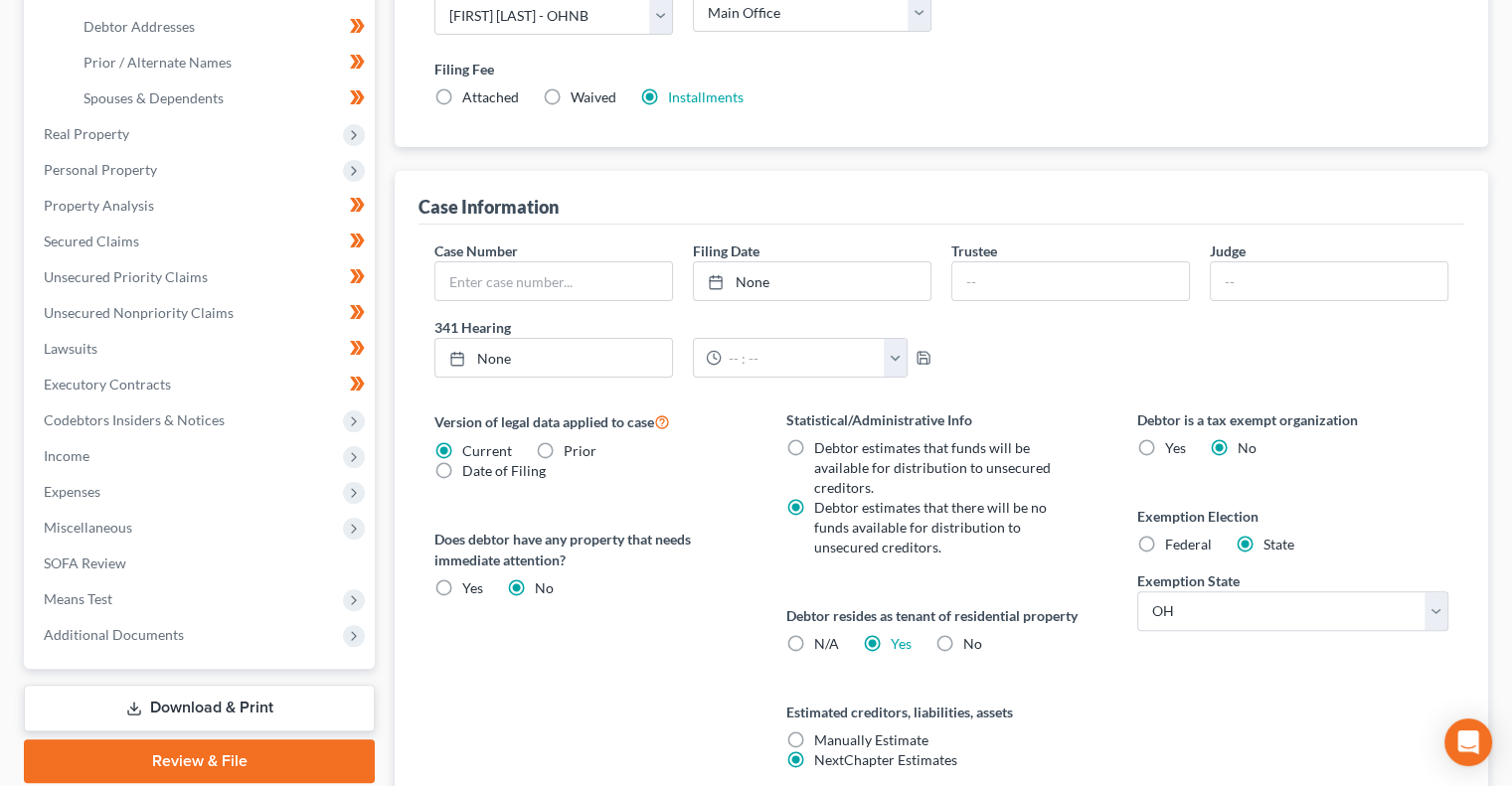 click on "Review & File" at bounding box center (199, 761) 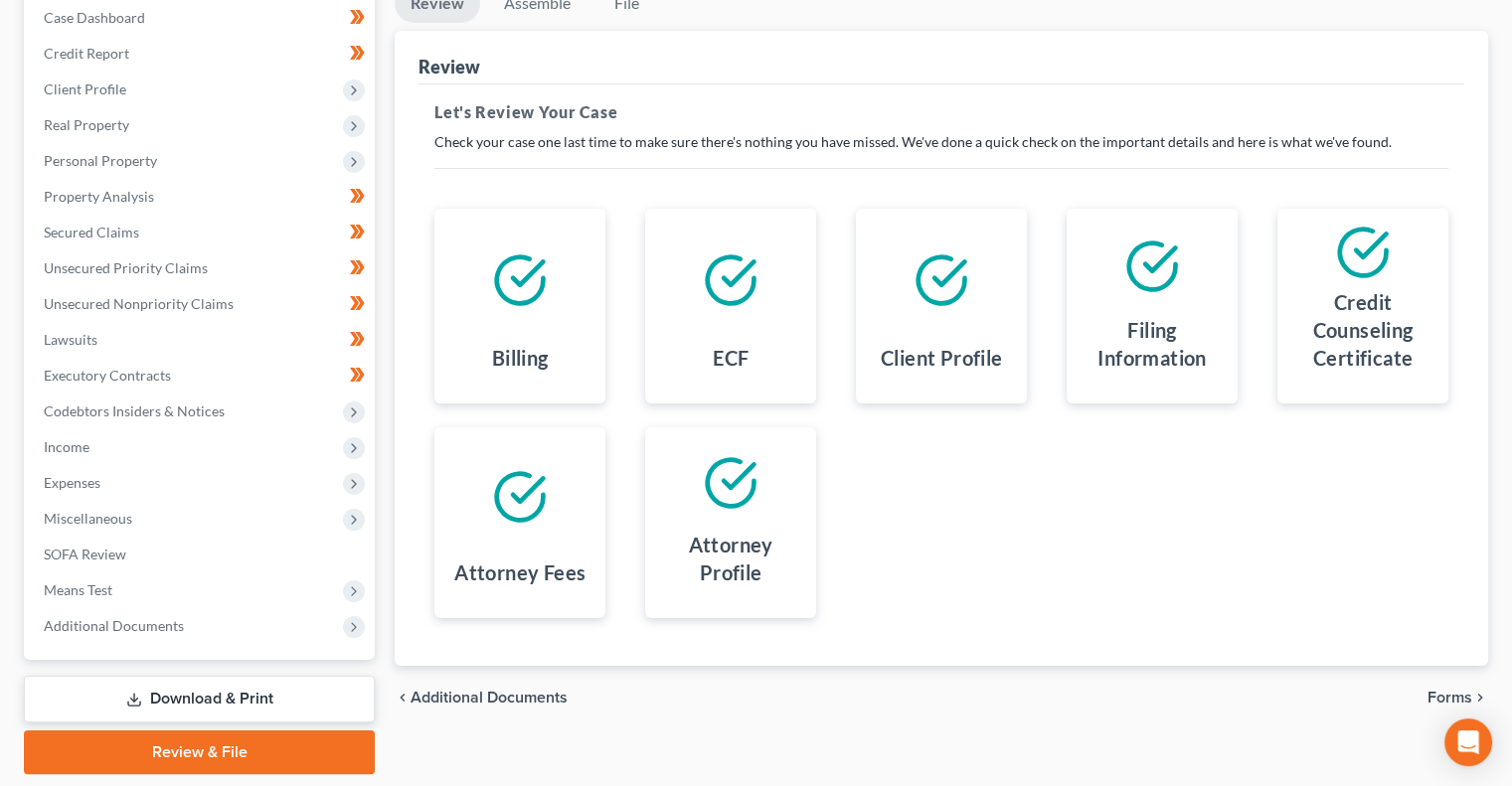 scroll, scrollTop: 267, scrollLeft: 0, axis: vertical 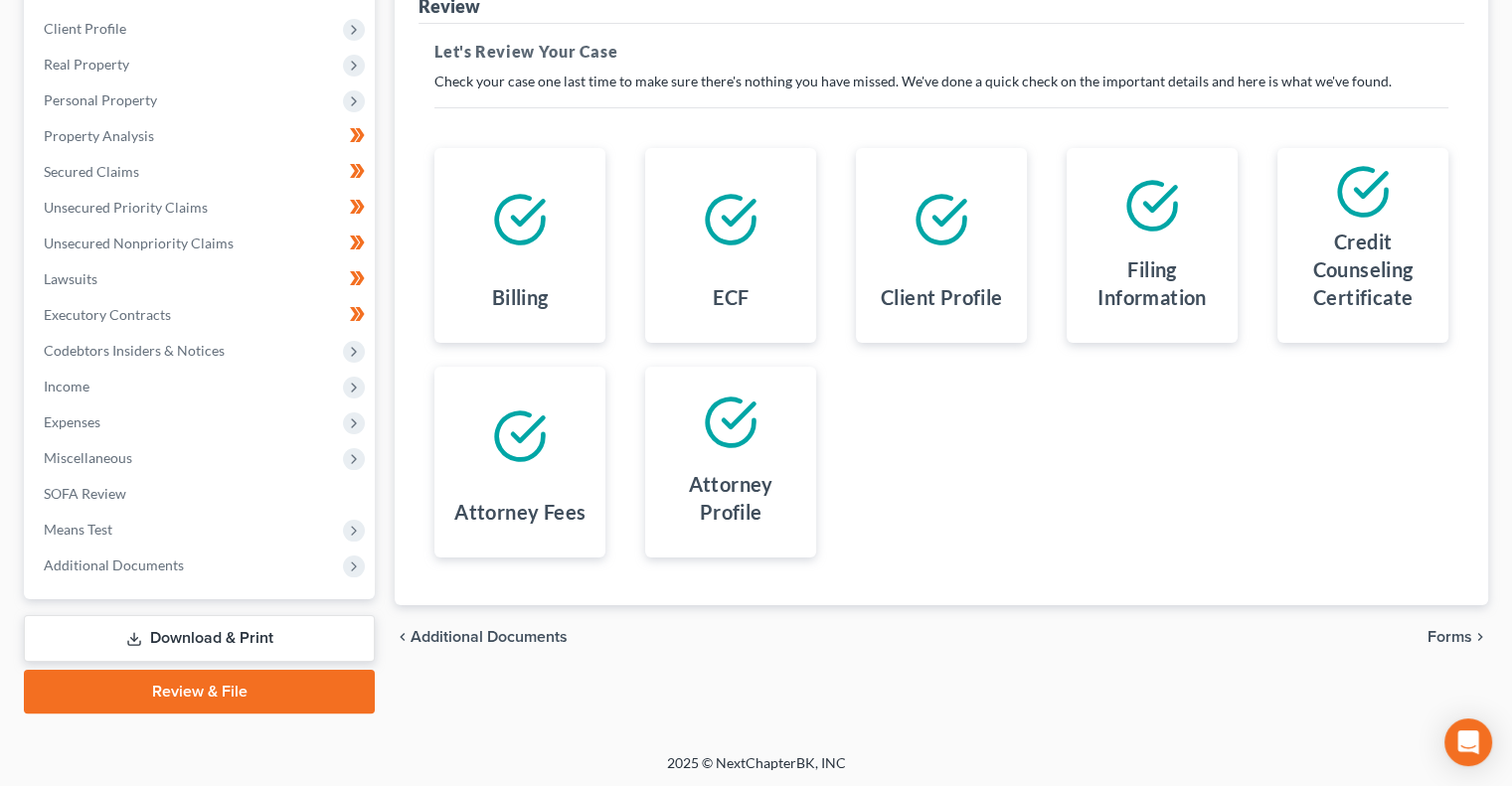 click on "Forms" at bounding box center [1449, 637] 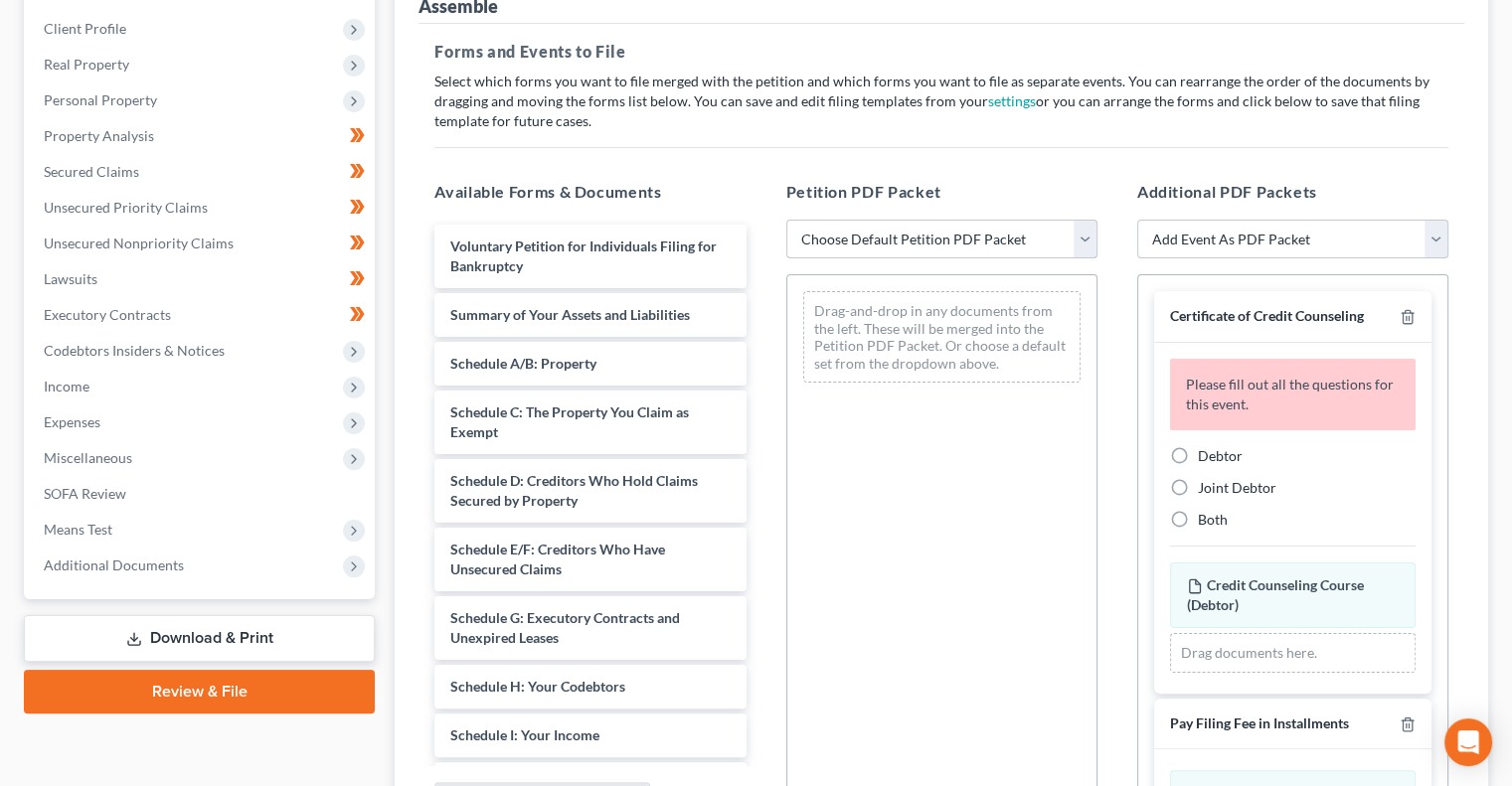 click on "Choose Default Petition PDF Packet Complete Bankruptcy Petition (all forms and schedules) Emergency Filing (Voluntary Petition and Creditor List Only)" at bounding box center [941, 239] 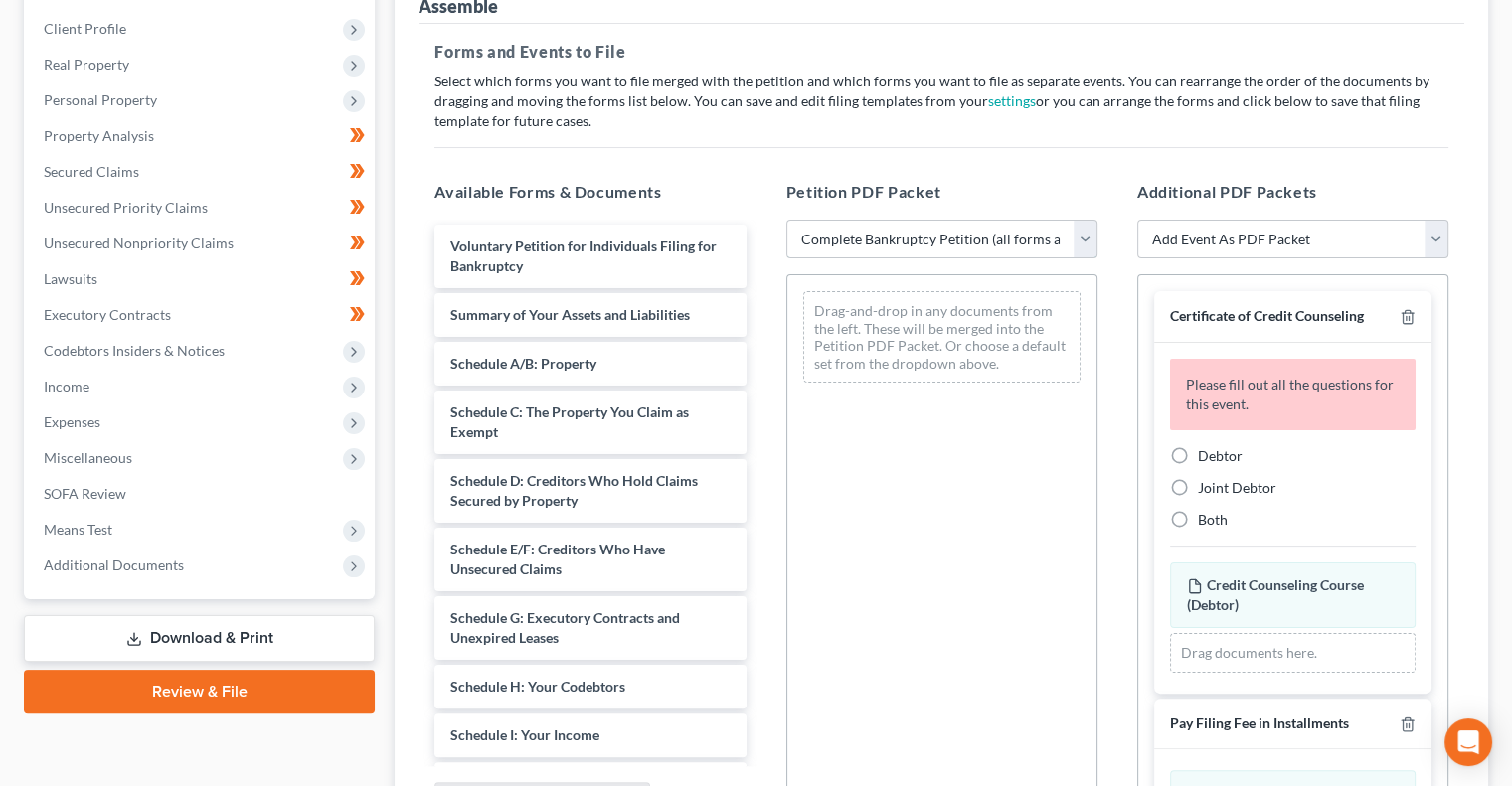click on "Choose Default Petition PDF Packet Complete Bankruptcy Petition (all forms and schedules) Emergency Filing (Voluntary Petition and Creditor List Only)" at bounding box center [941, 239] 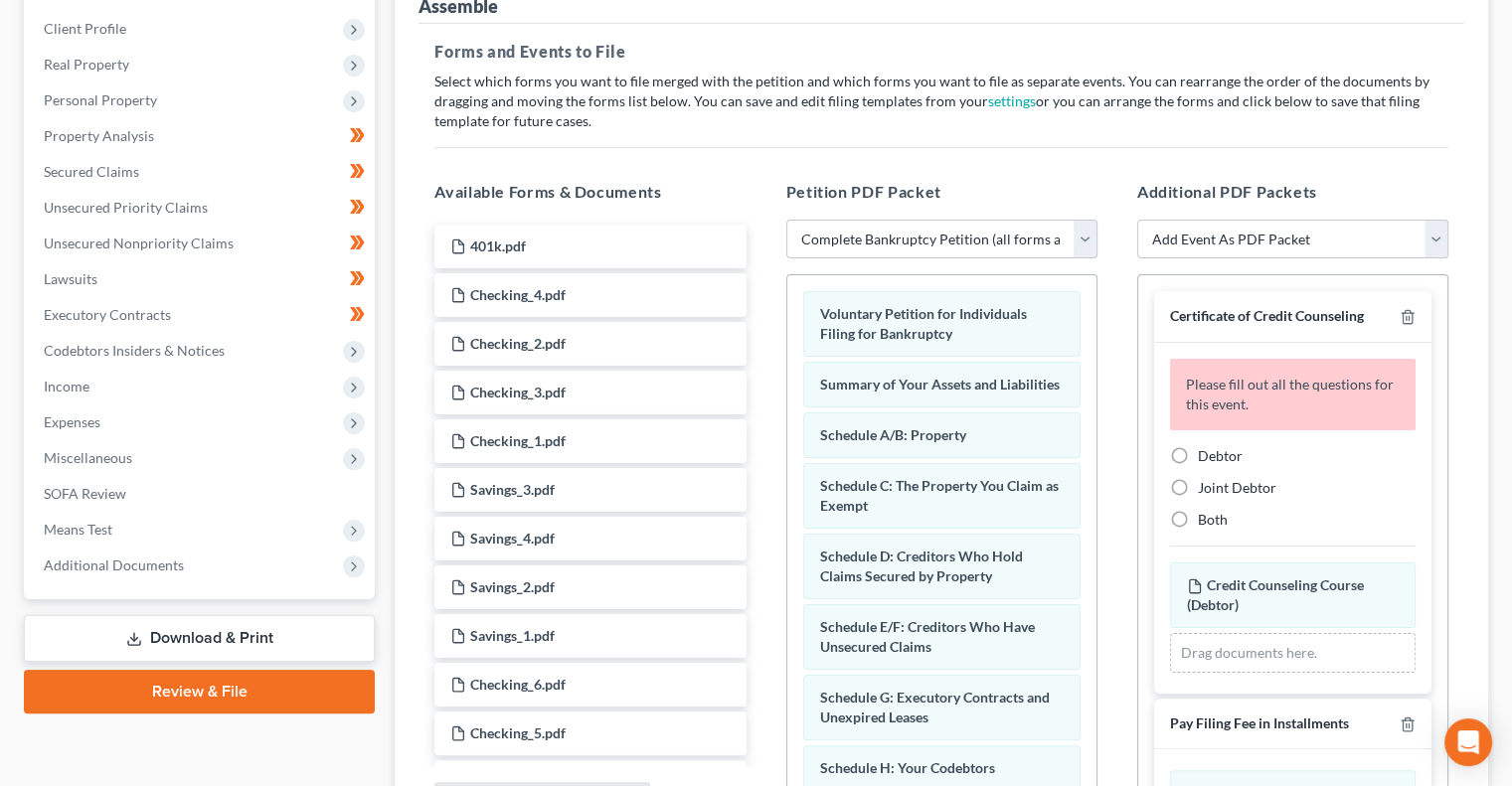scroll, scrollTop: 479, scrollLeft: 0, axis: vertical 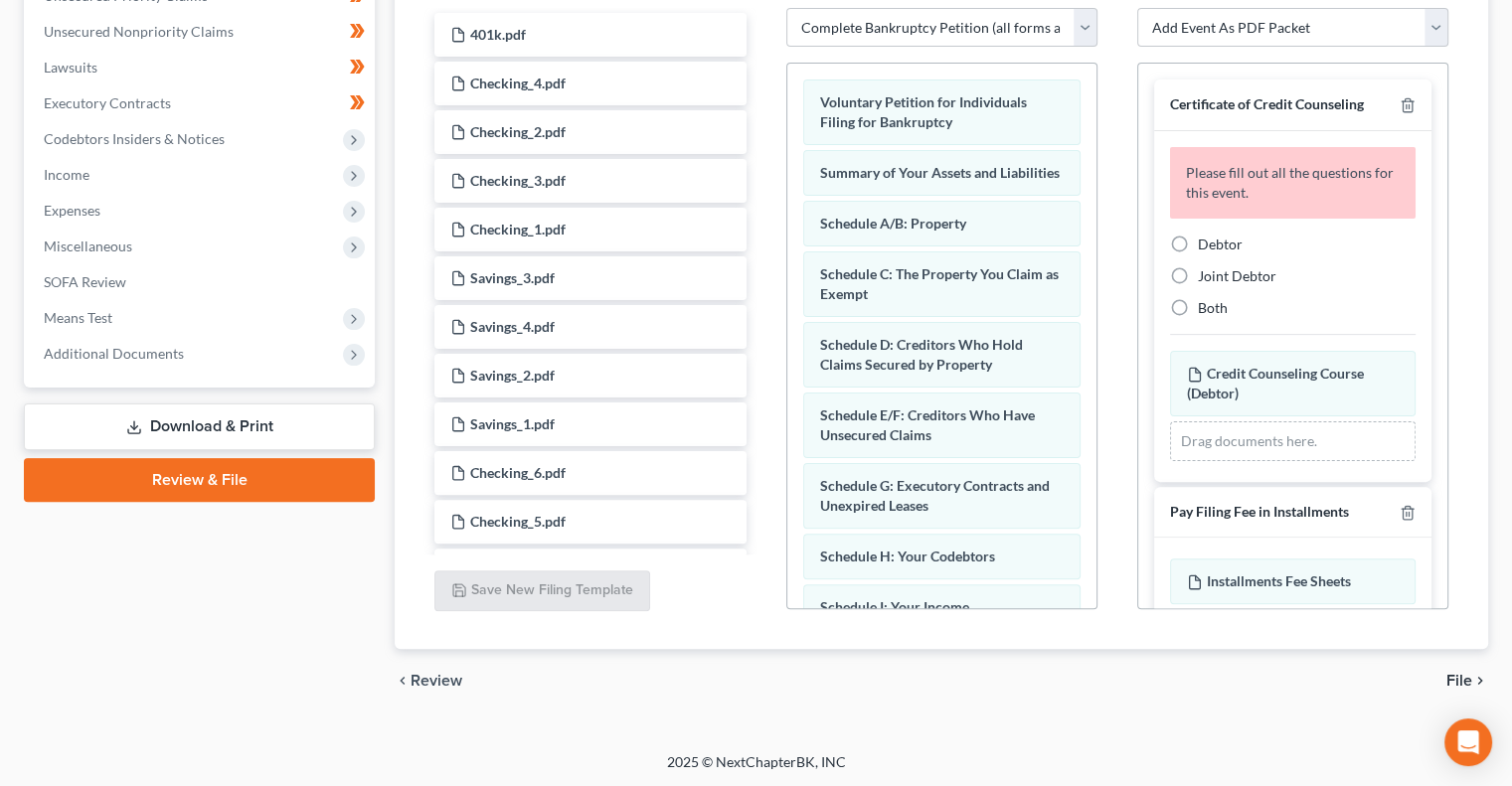click on "Debtor" at bounding box center [1220, 243] 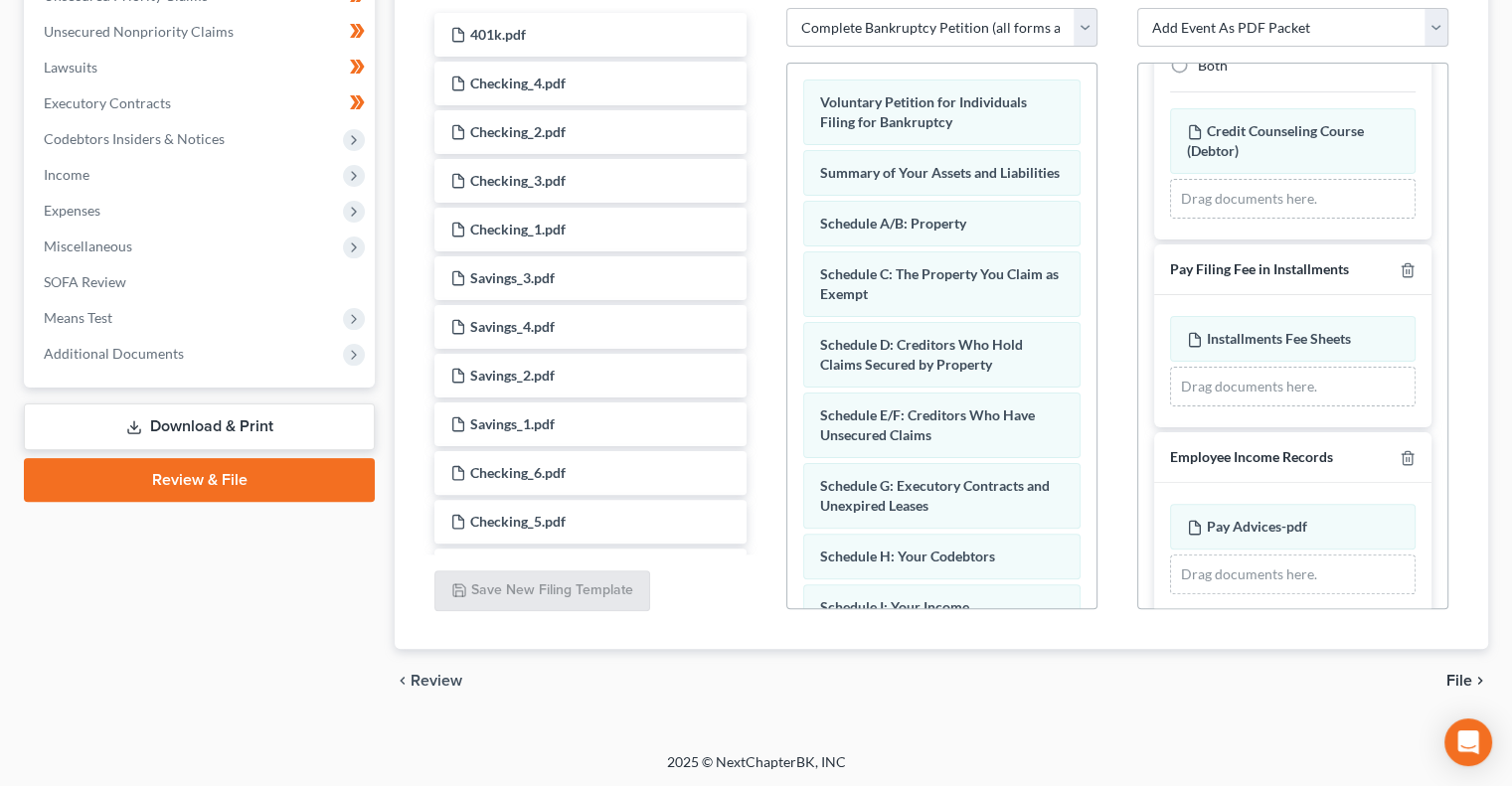 scroll, scrollTop: 173, scrollLeft: 0, axis: vertical 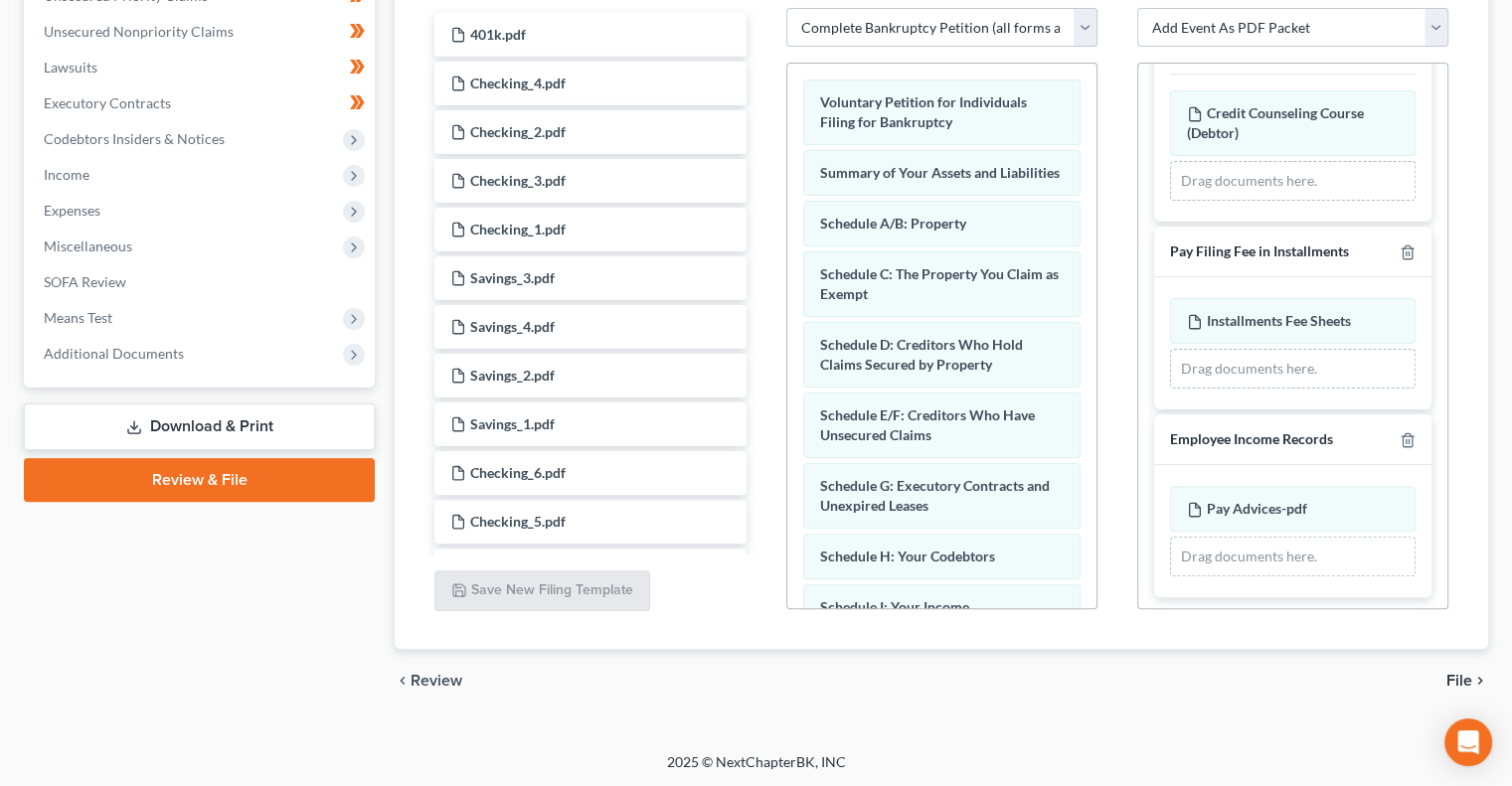 click on "File" at bounding box center [1459, 681] 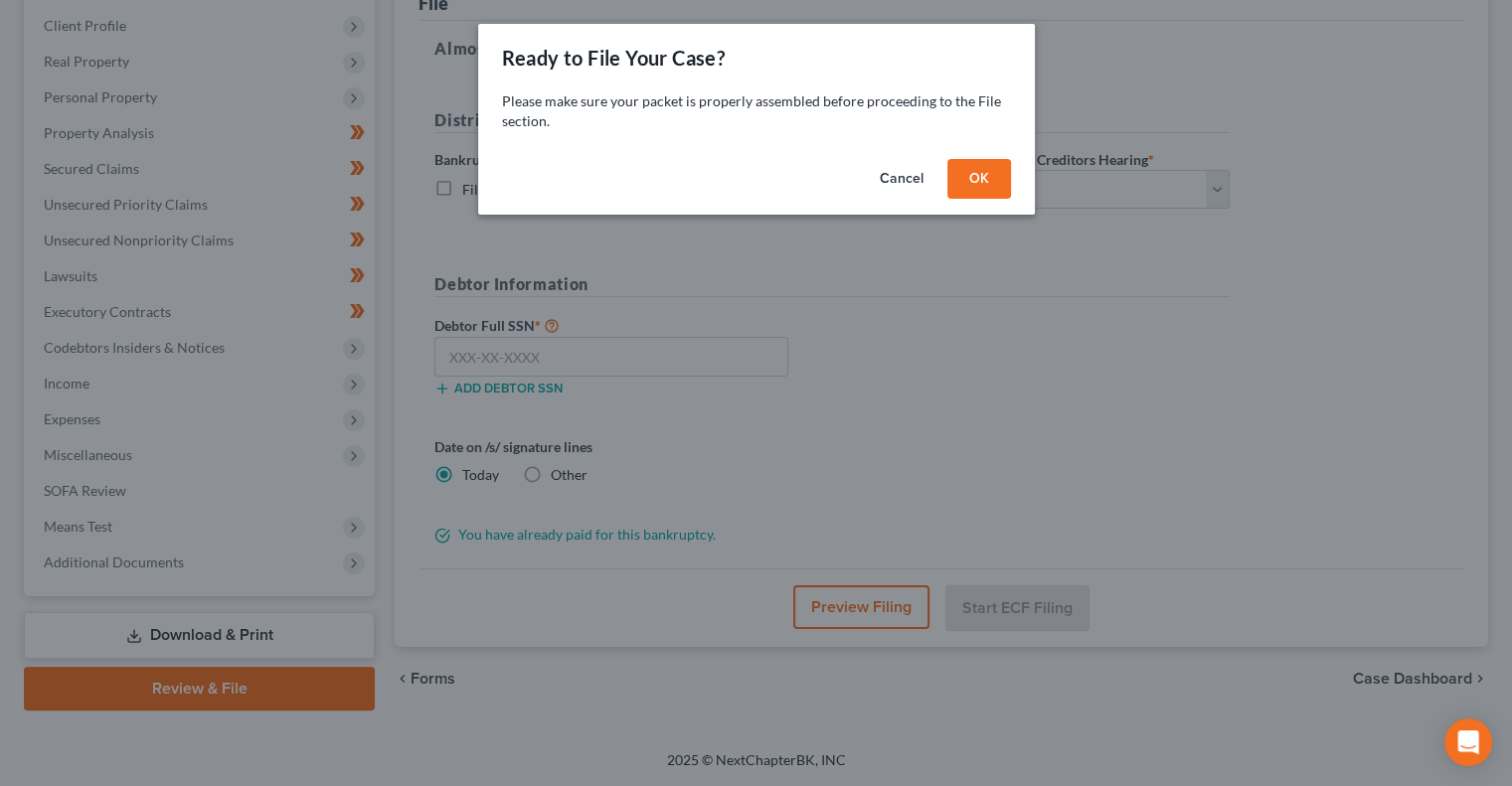 scroll, scrollTop: 268, scrollLeft: 0, axis: vertical 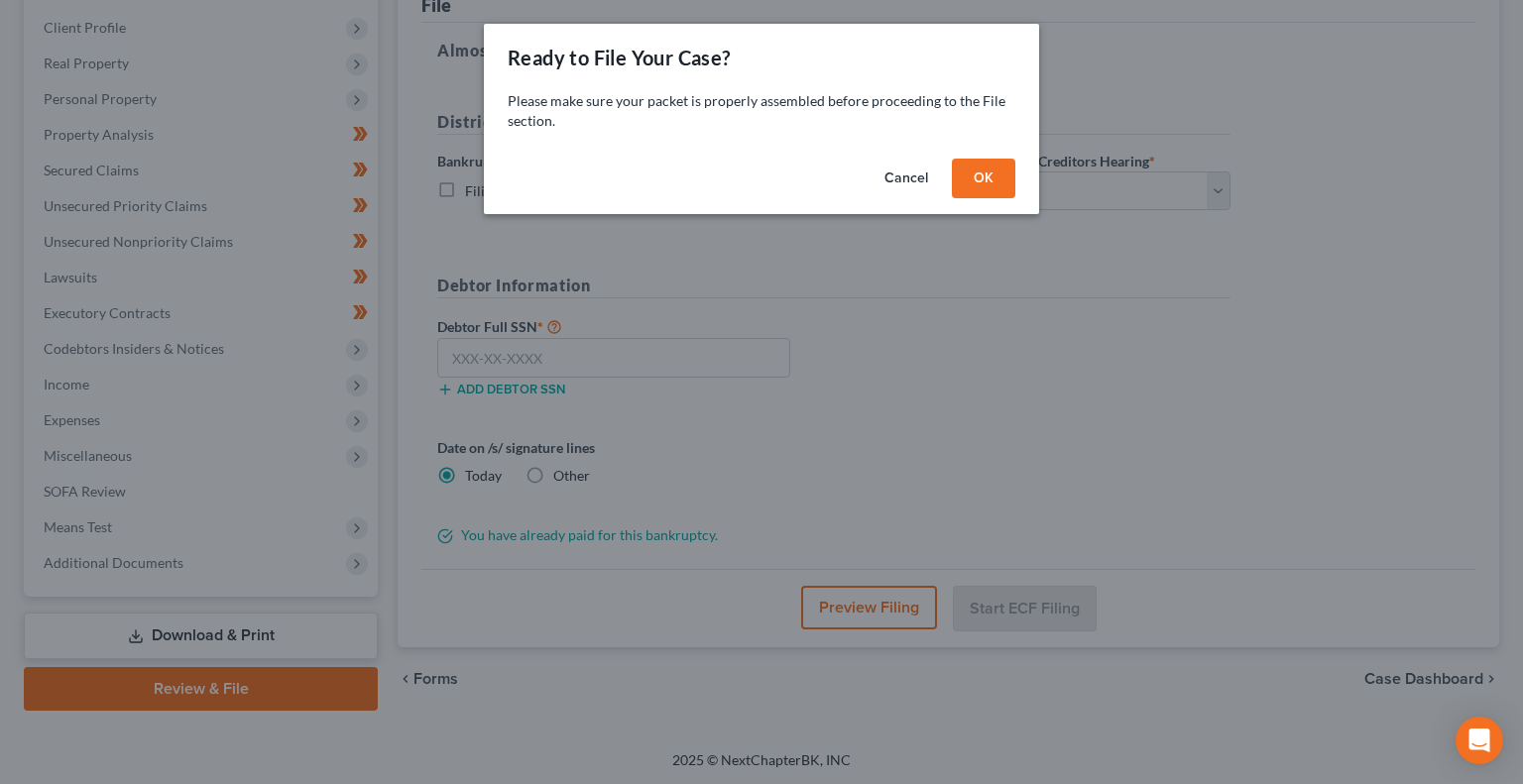 click on "OK" at bounding box center (984, 178) 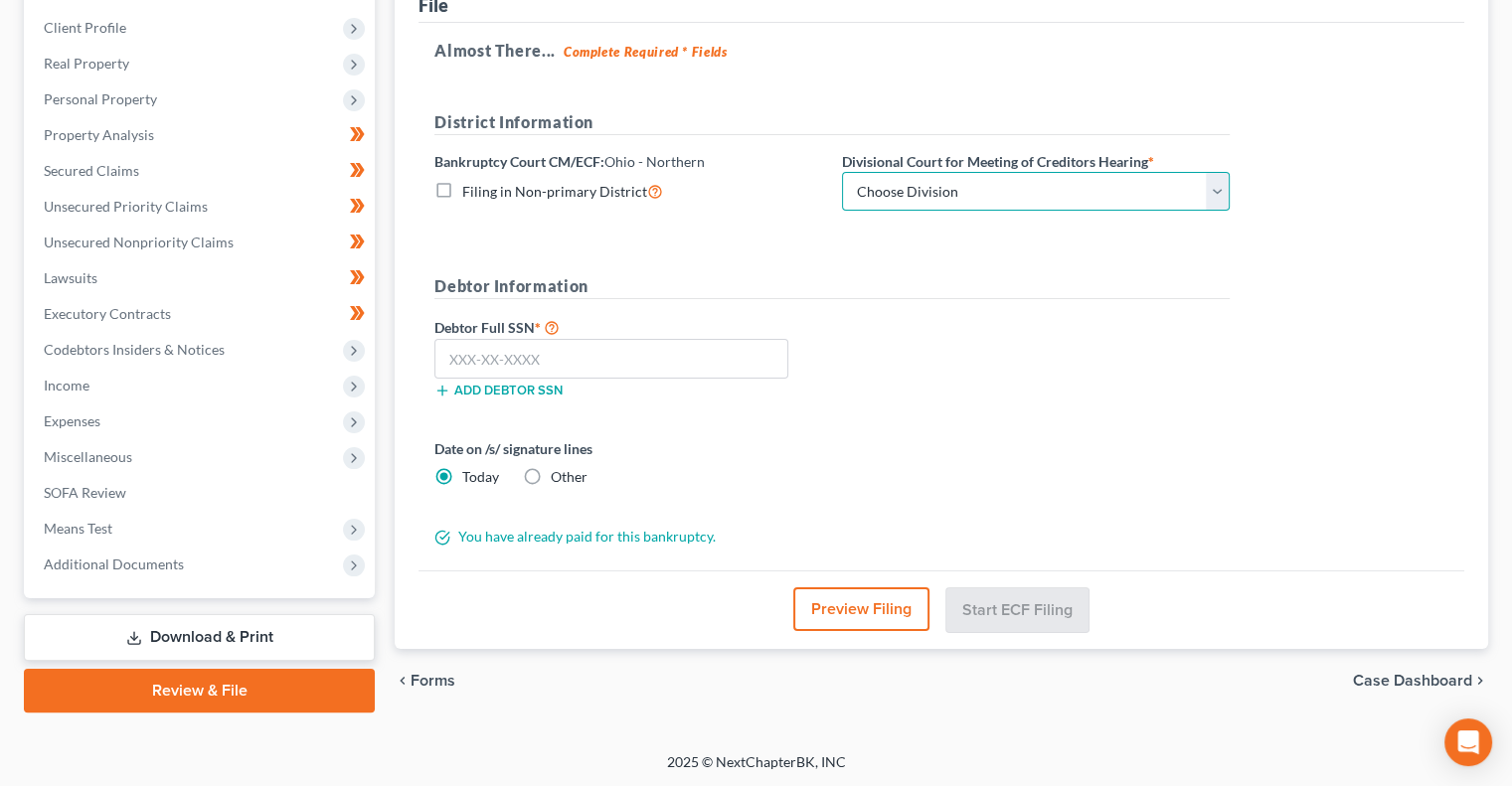 click on "Choose Division Akron Canton Cleveland Toledo Youngstown" at bounding box center (1036, 192) 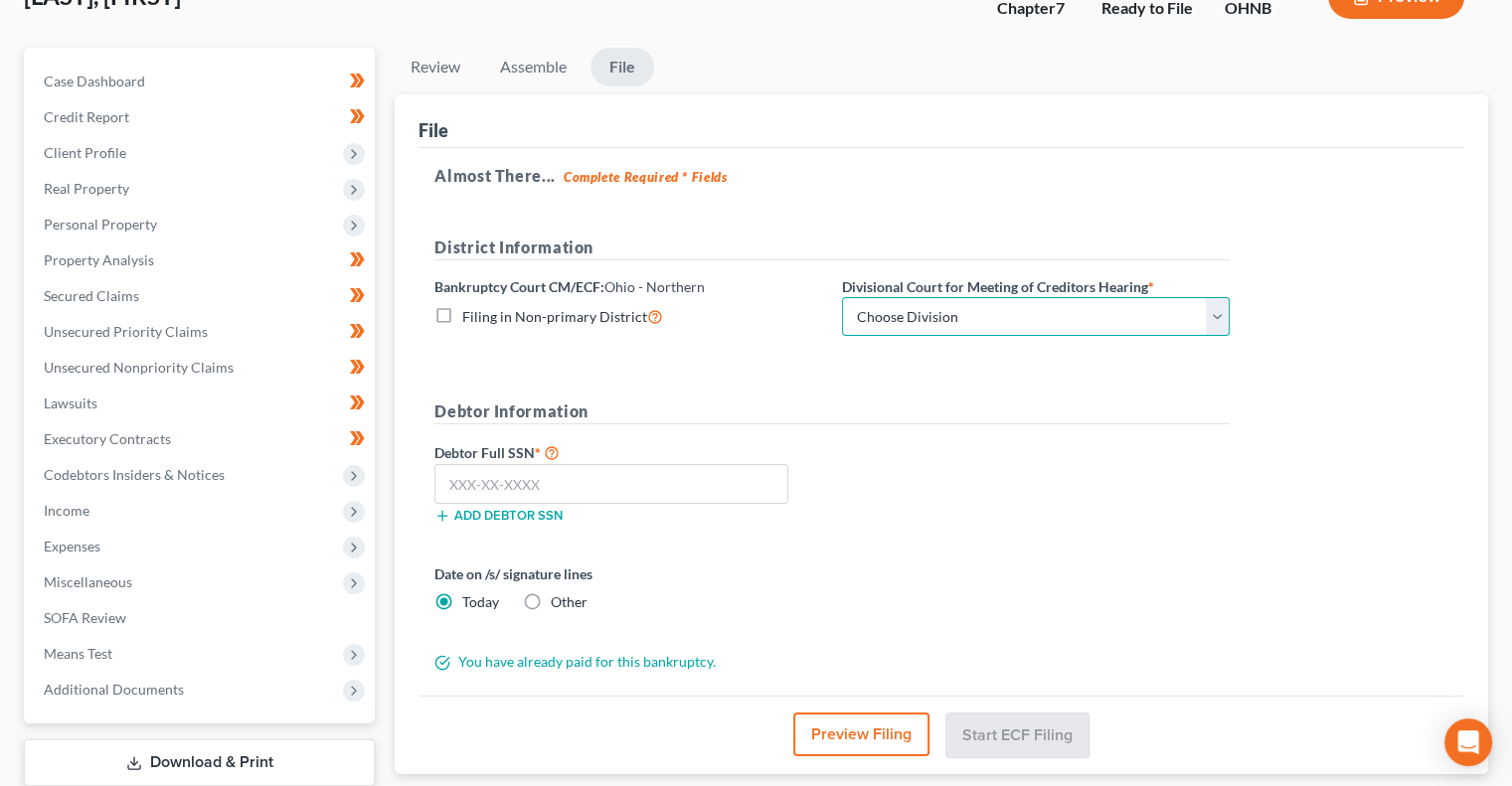 scroll, scrollTop: 142, scrollLeft: 0, axis: vertical 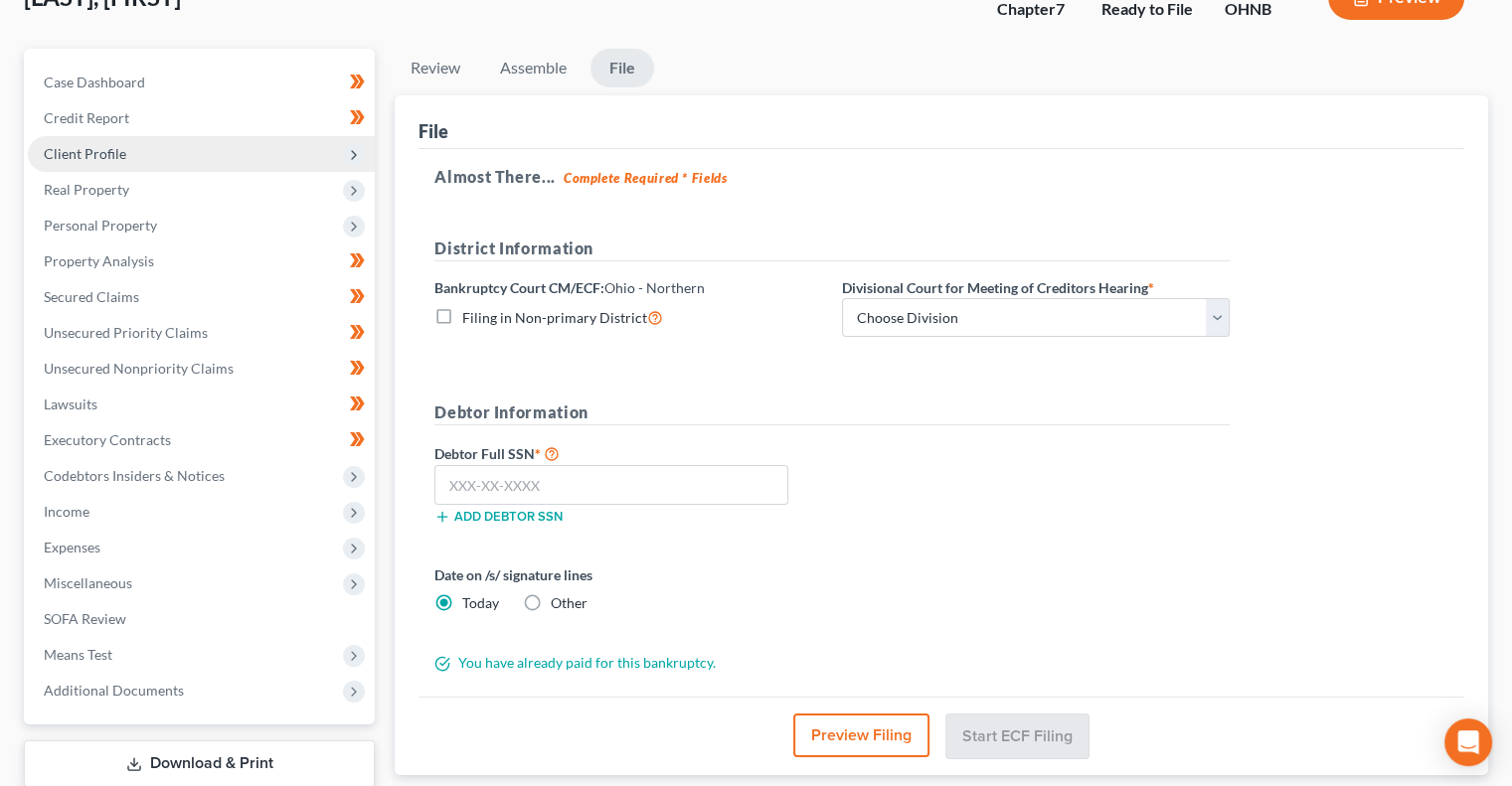 click on "Client Profile" at bounding box center (201, 154) 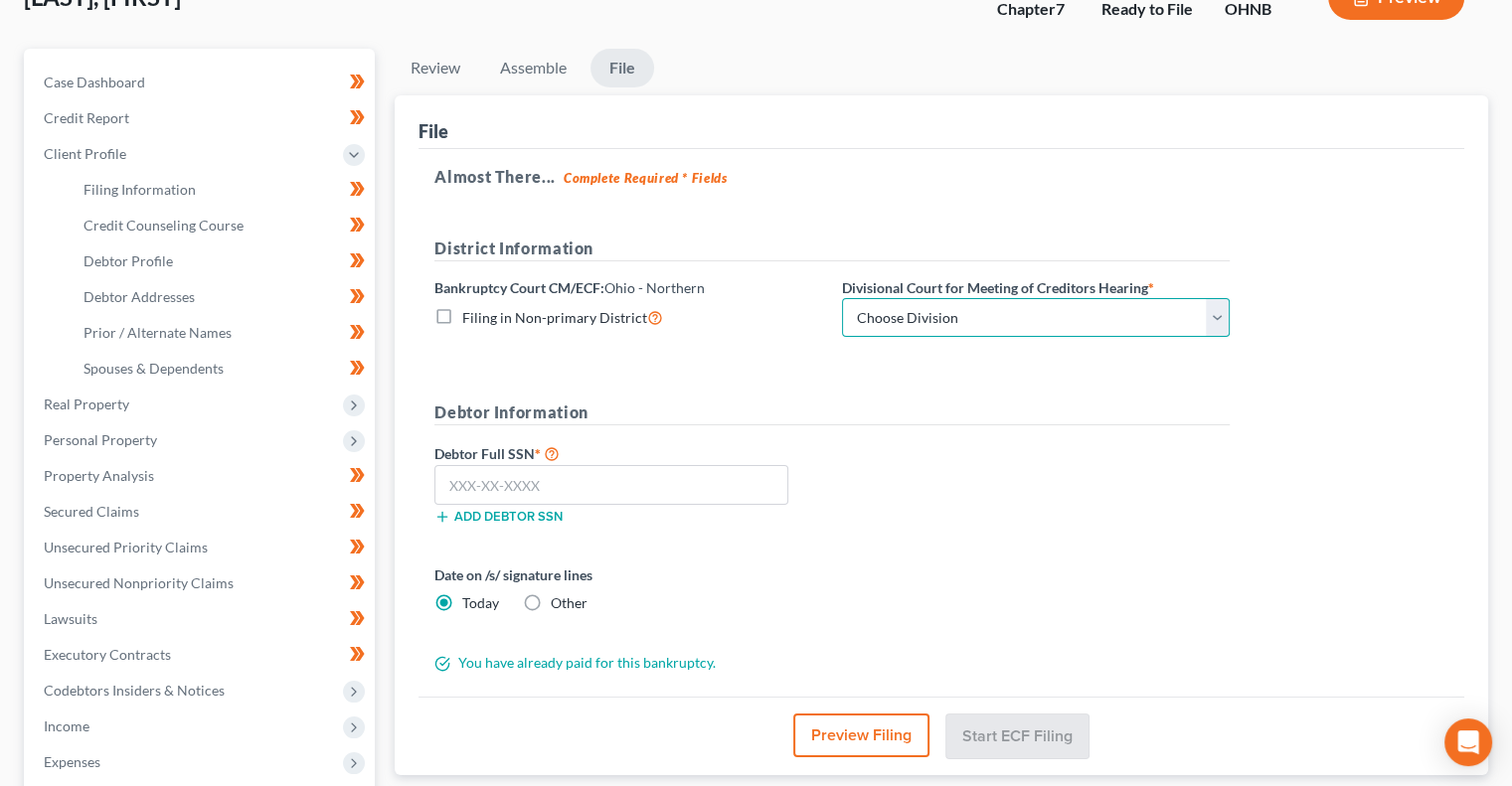 click on "Choose Division Akron Canton Cleveland Toledo Youngstown" at bounding box center [1036, 318] 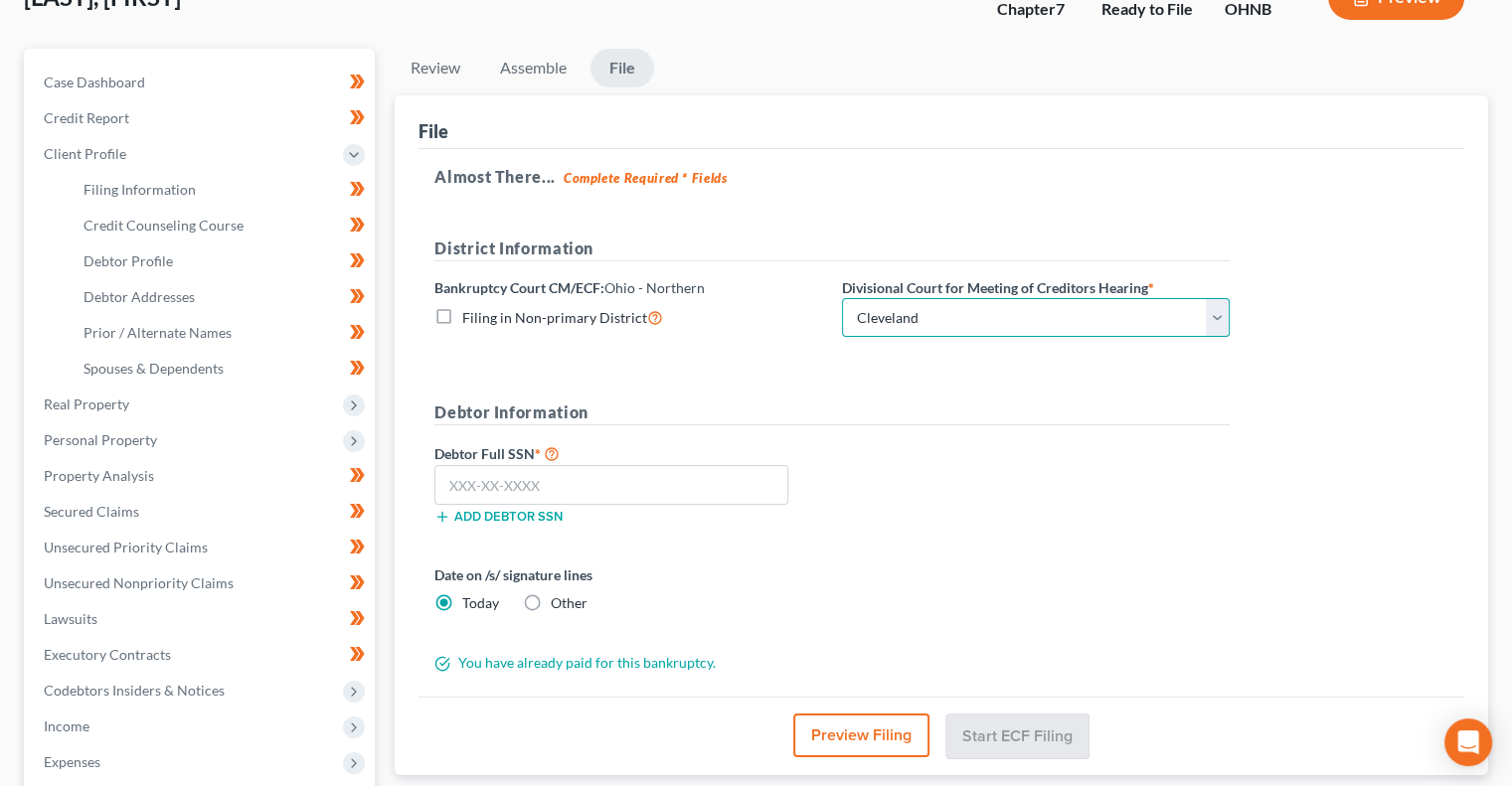 click on "Choose Division Akron Canton Cleveland Toledo Youngstown" at bounding box center [1036, 318] 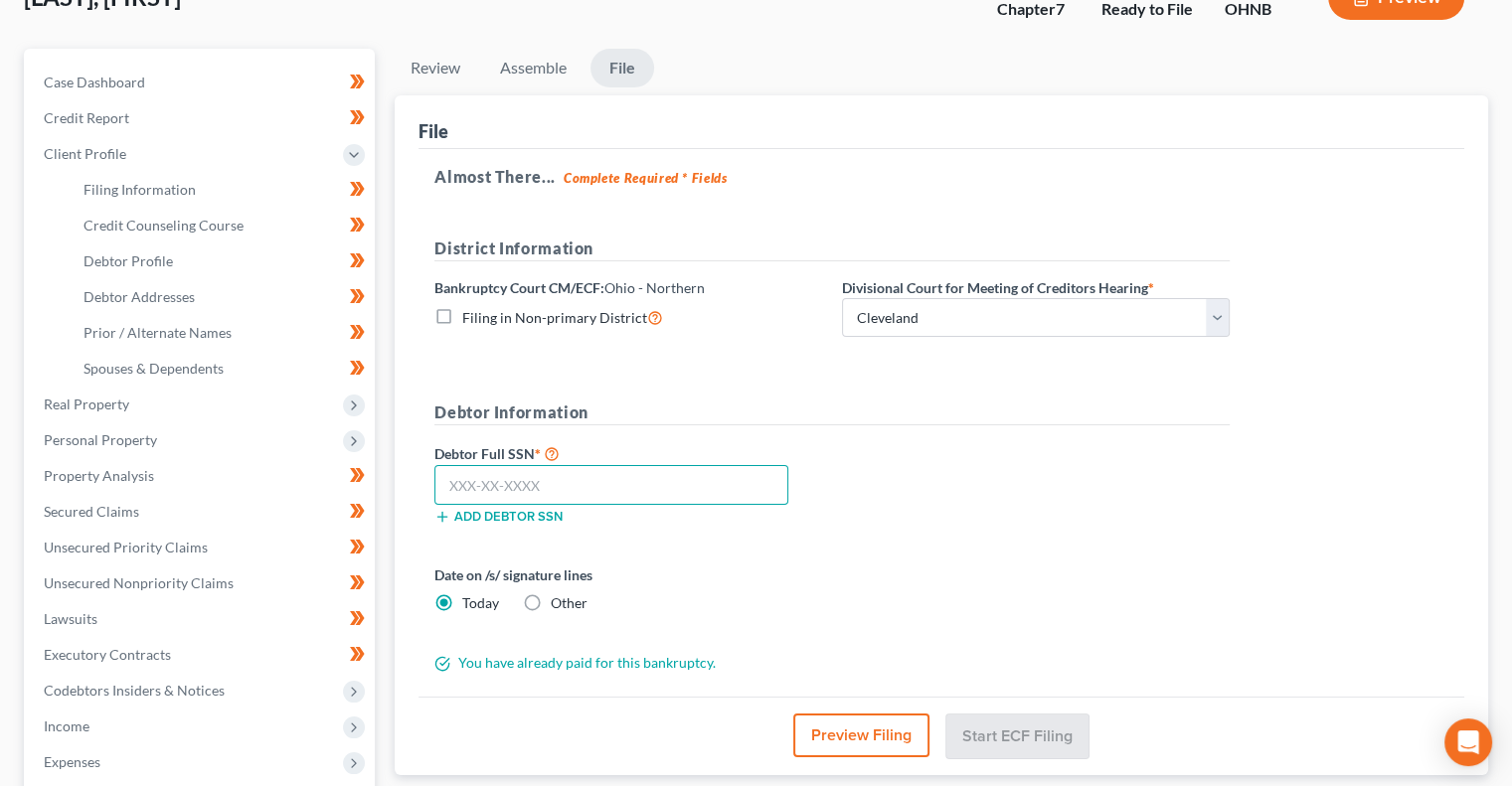 click at bounding box center (611, 485) 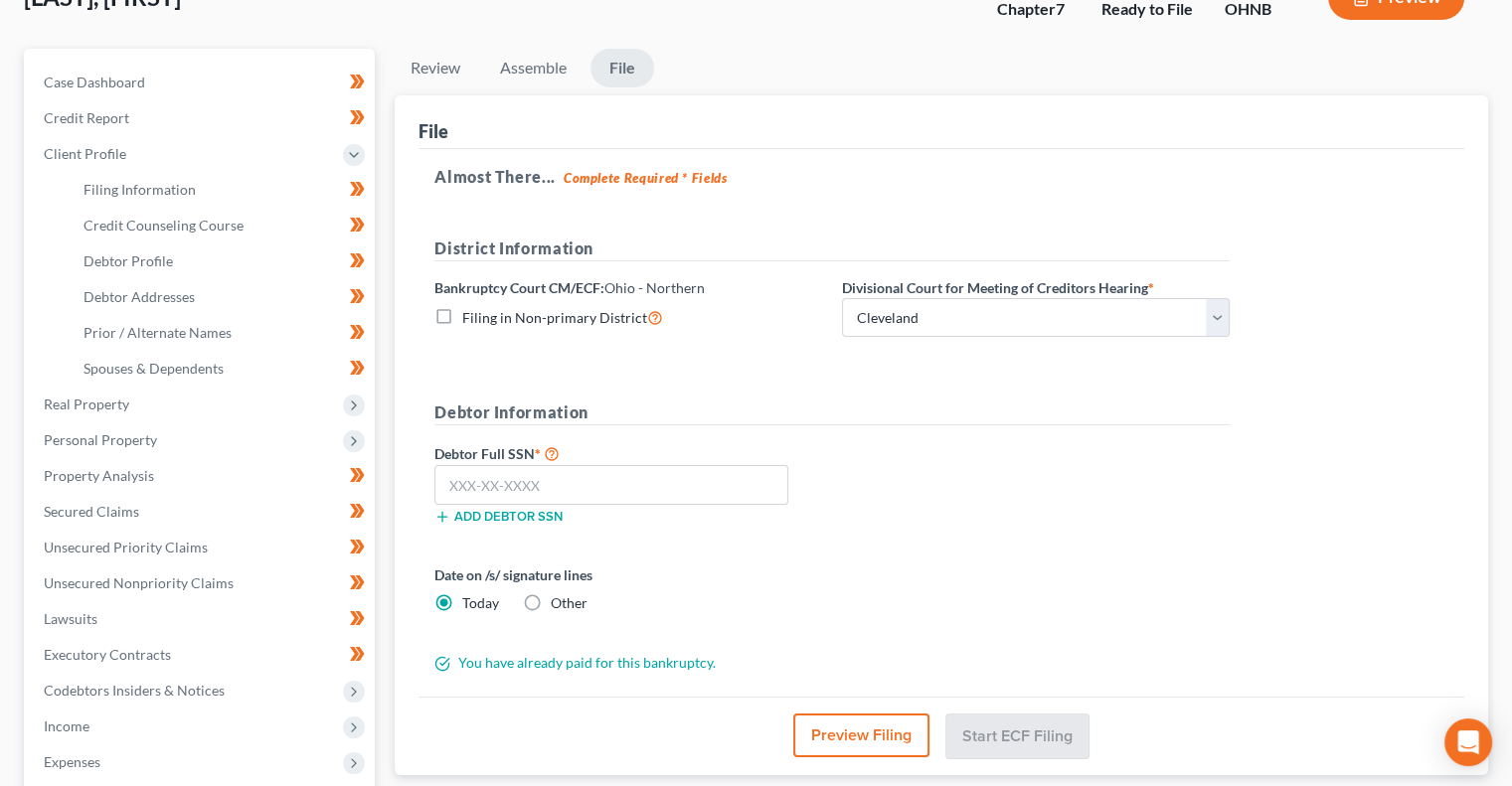 click on "Debtor Full SSN  *   Add debtor SSN" at bounding box center (832, 491) 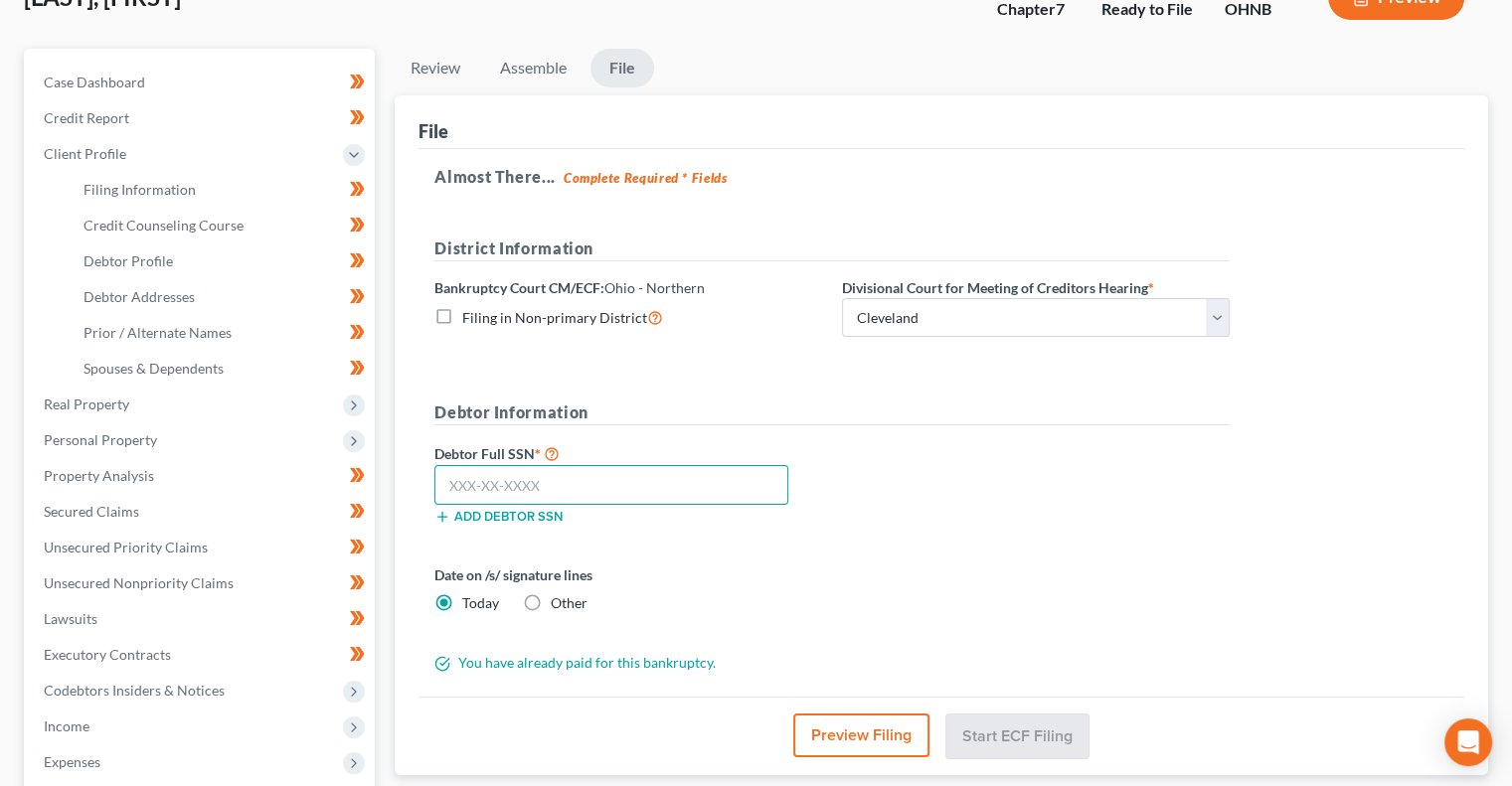 click at bounding box center [611, 485] 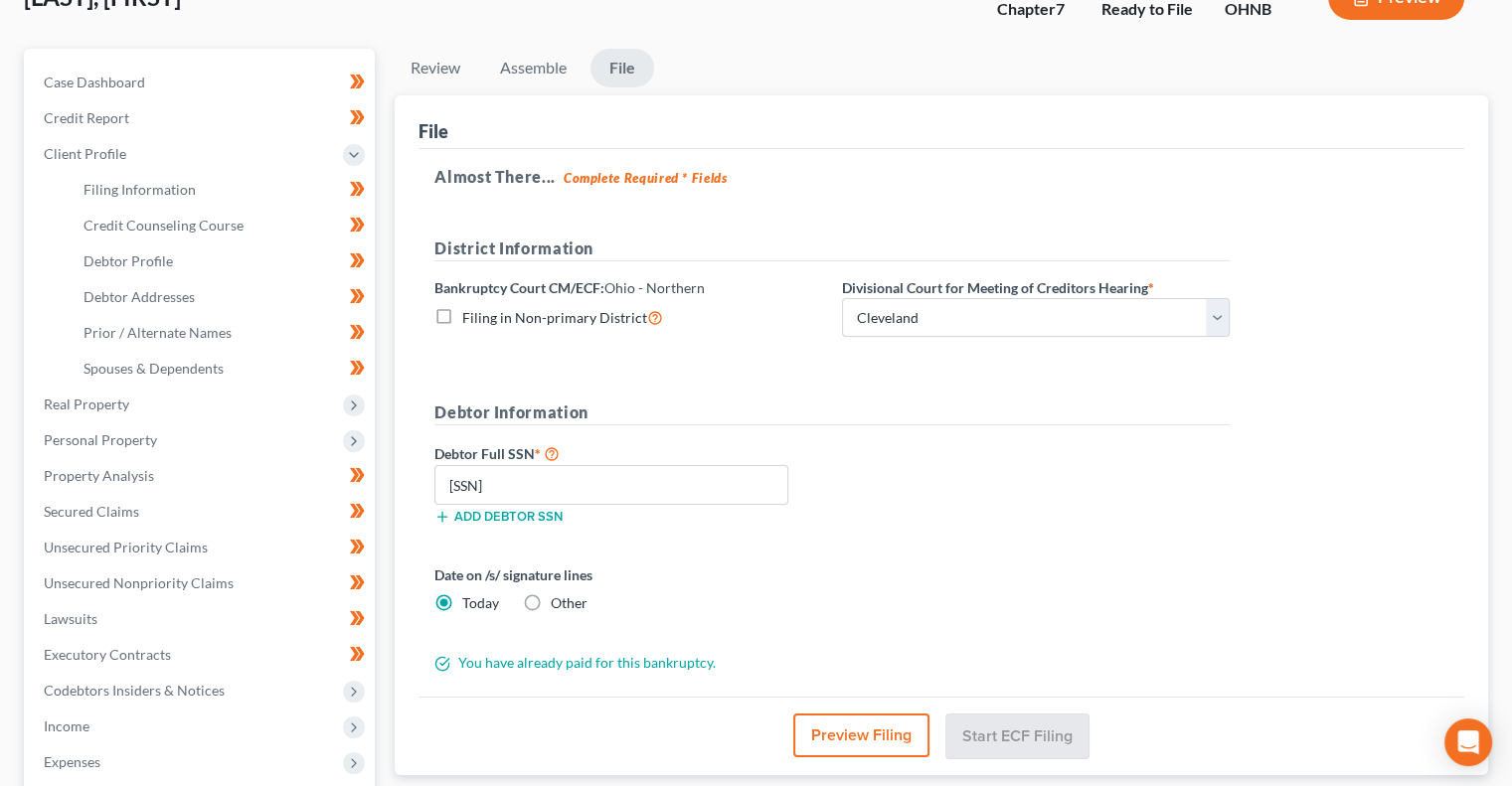click on "Debtor Full SSN  *   296-06 Add debtor SSN" at bounding box center [832, 491] 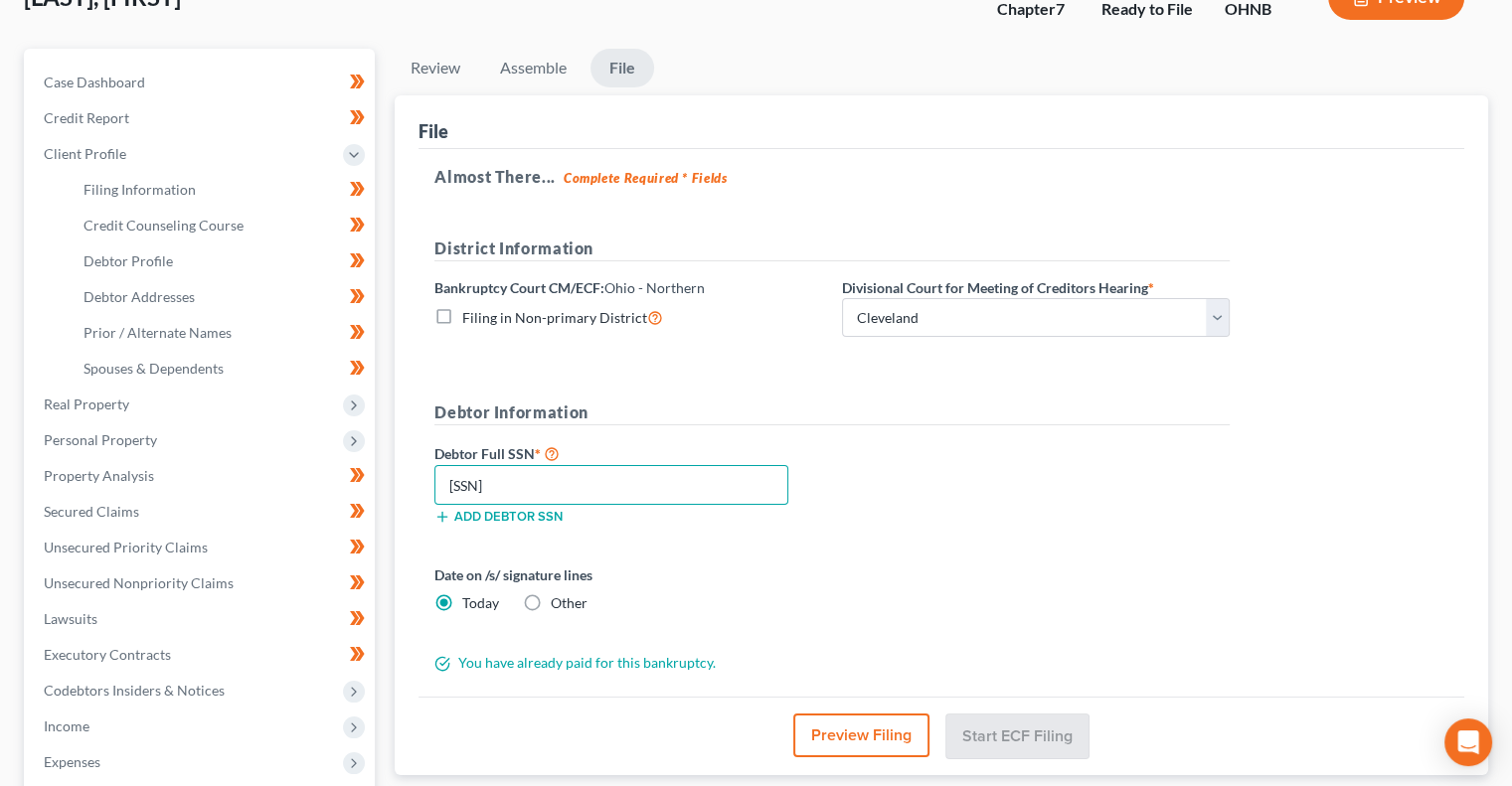 click on "296-06" at bounding box center [611, 485] 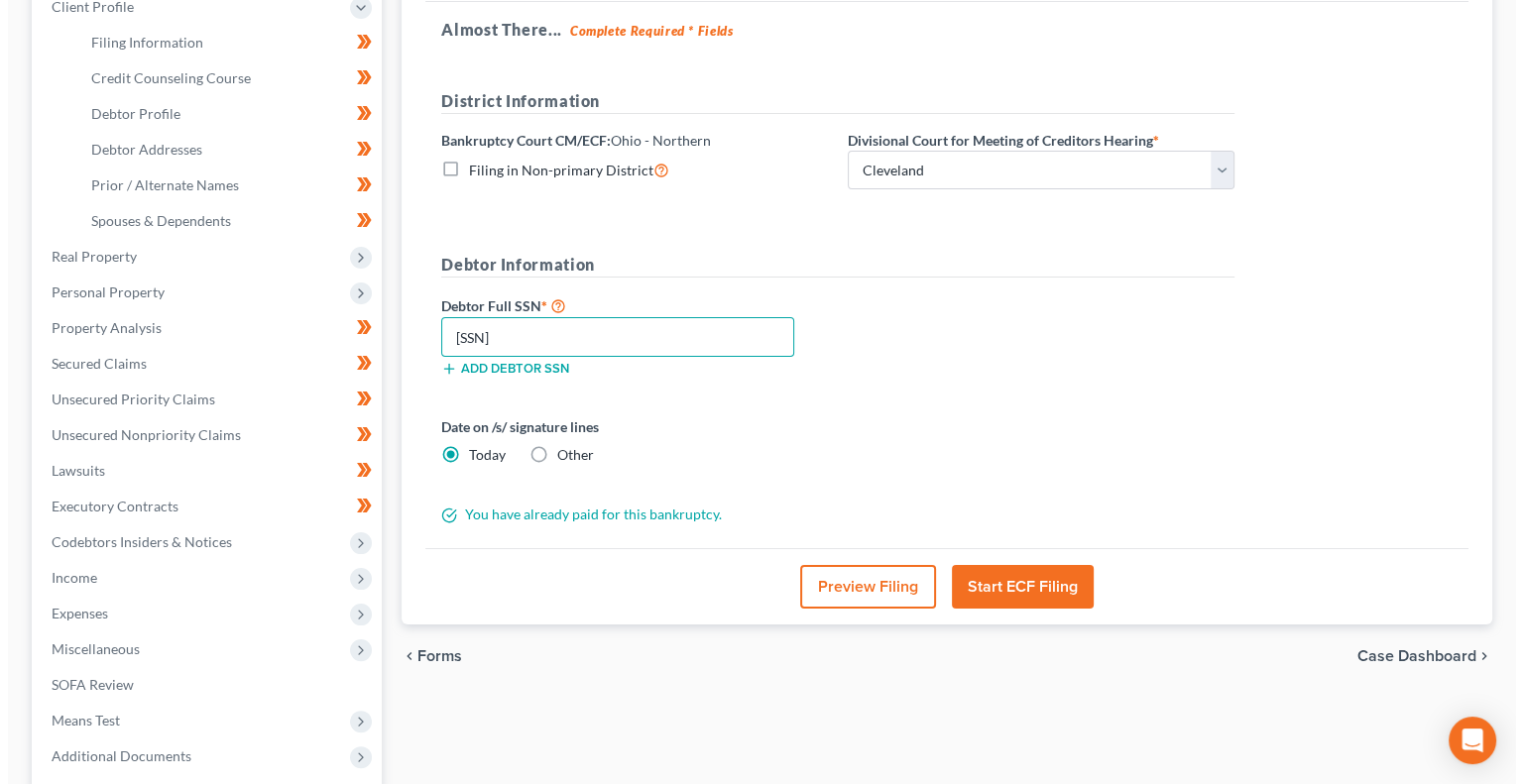 scroll, scrollTop: 299, scrollLeft: 0, axis: vertical 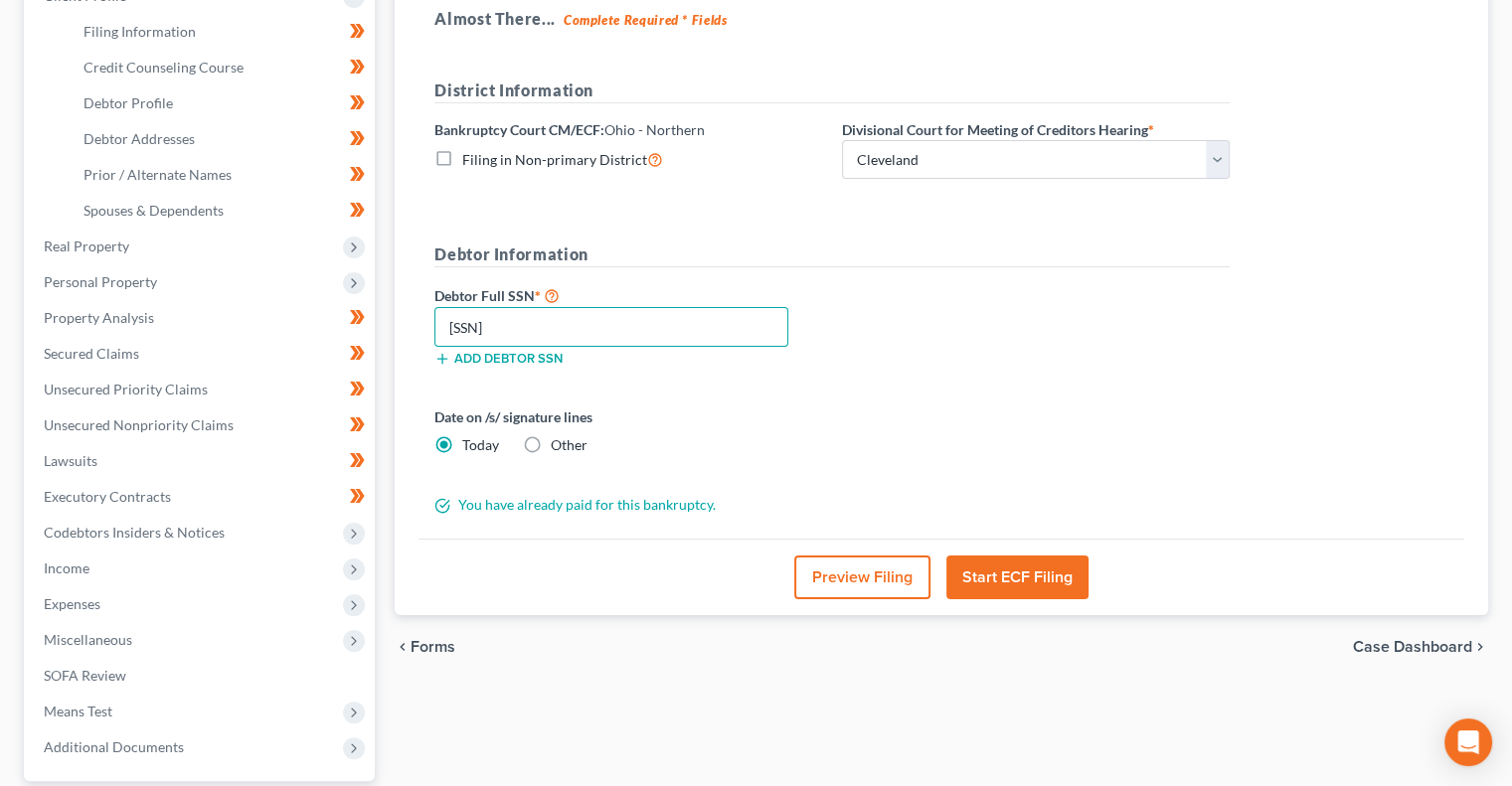 type on "296-06-2013" 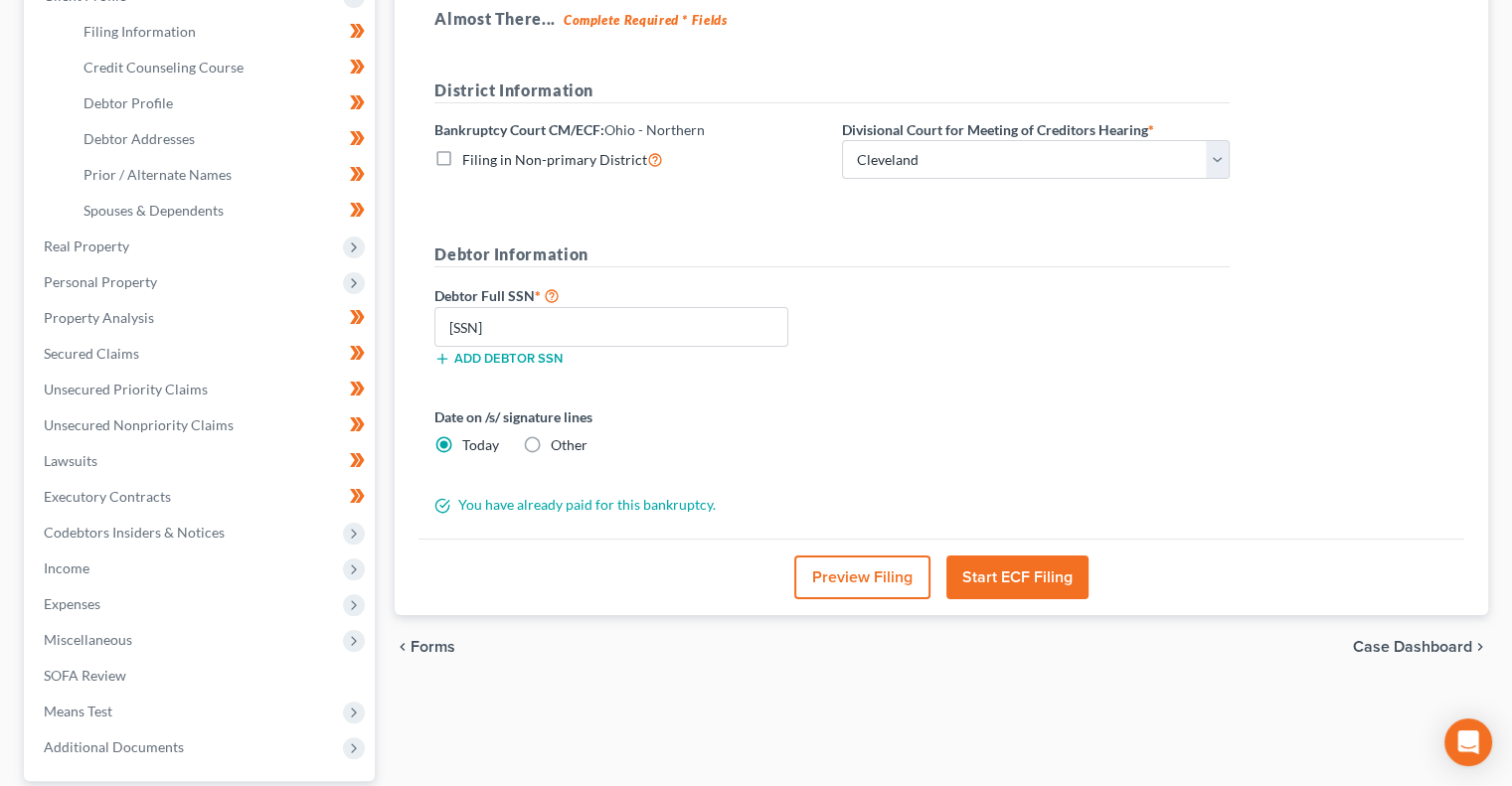 click on "Start ECF Filing" at bounding box center [1017, 577] 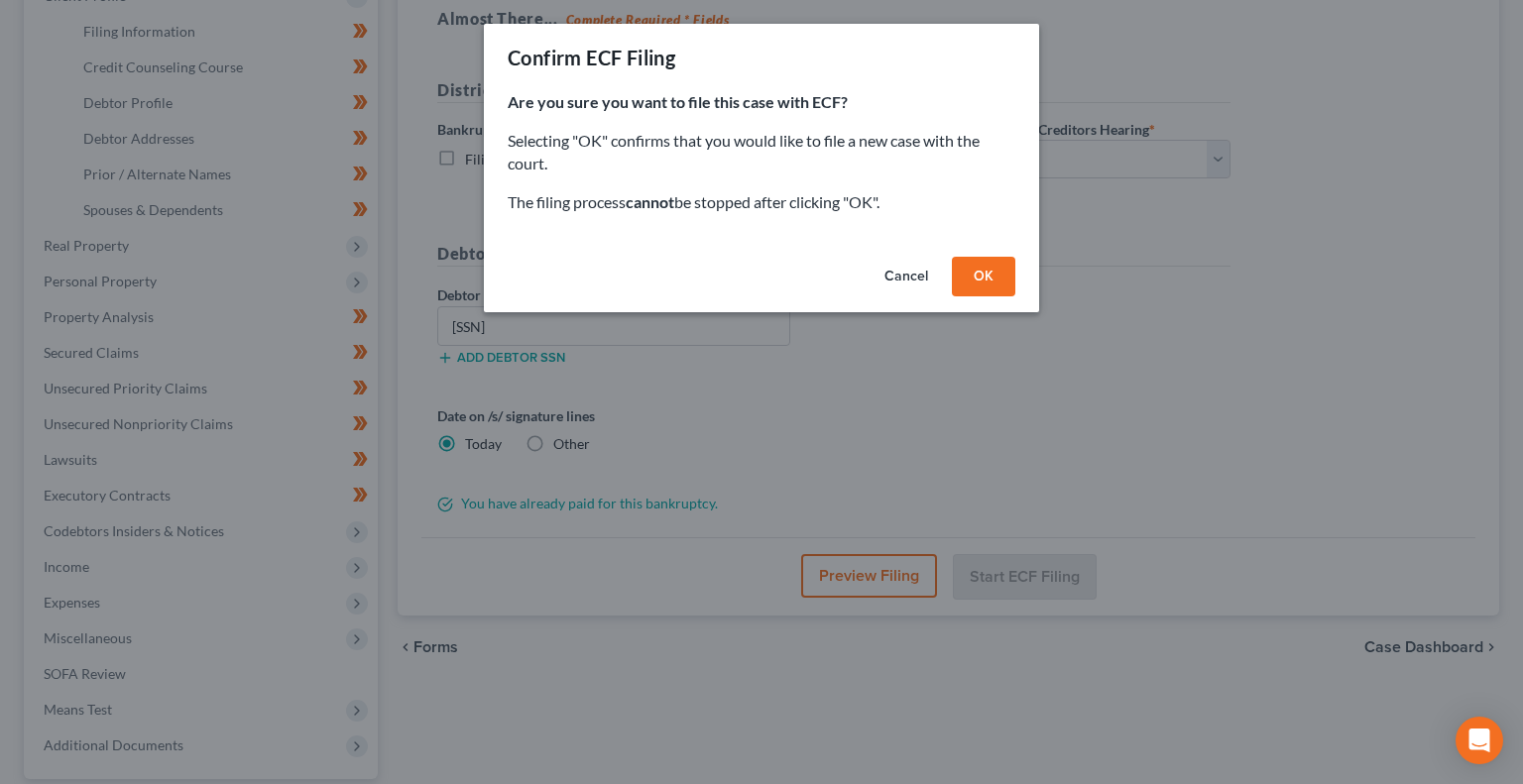 click on "OK" at bounding box center (984, 277) 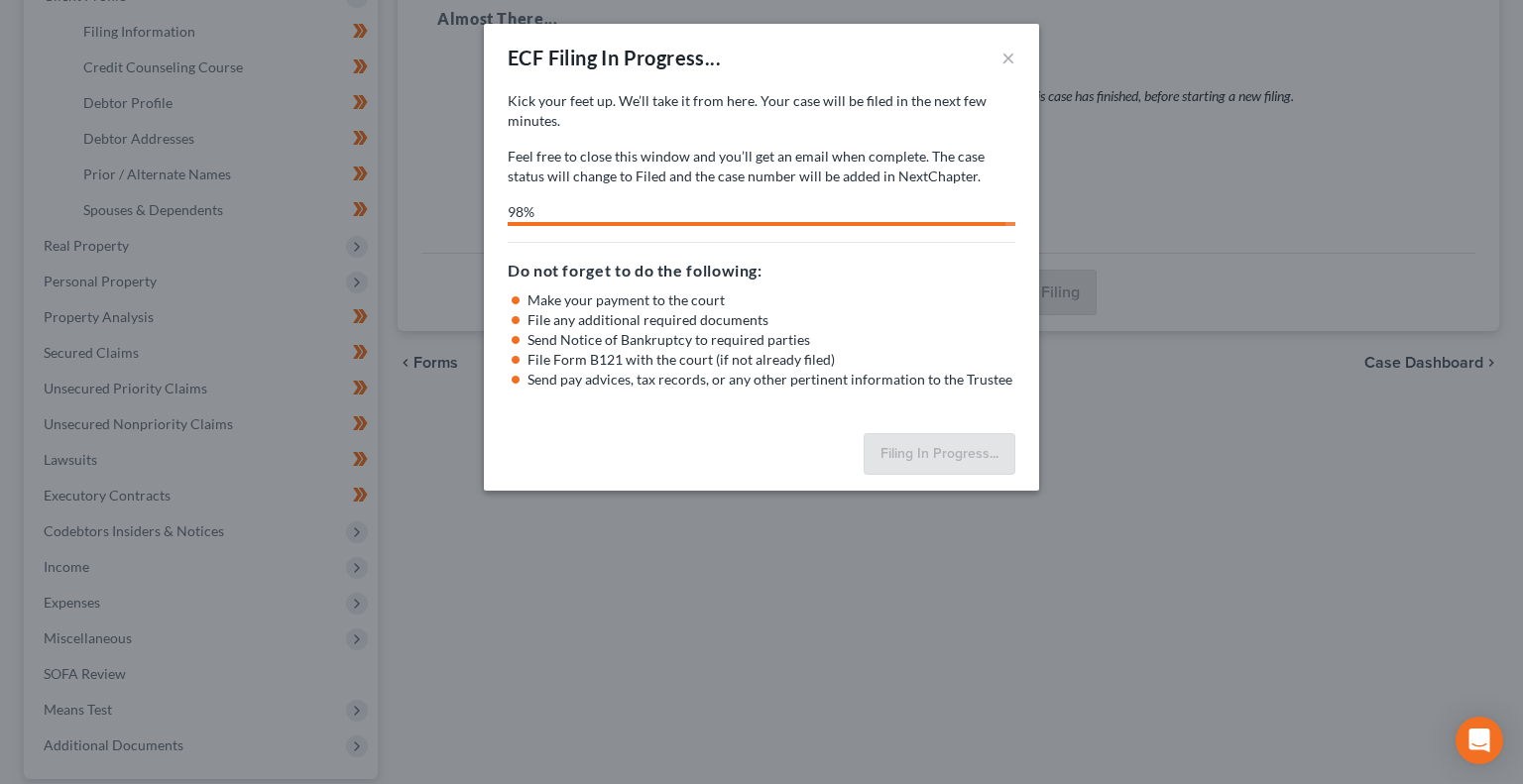 select on "2" 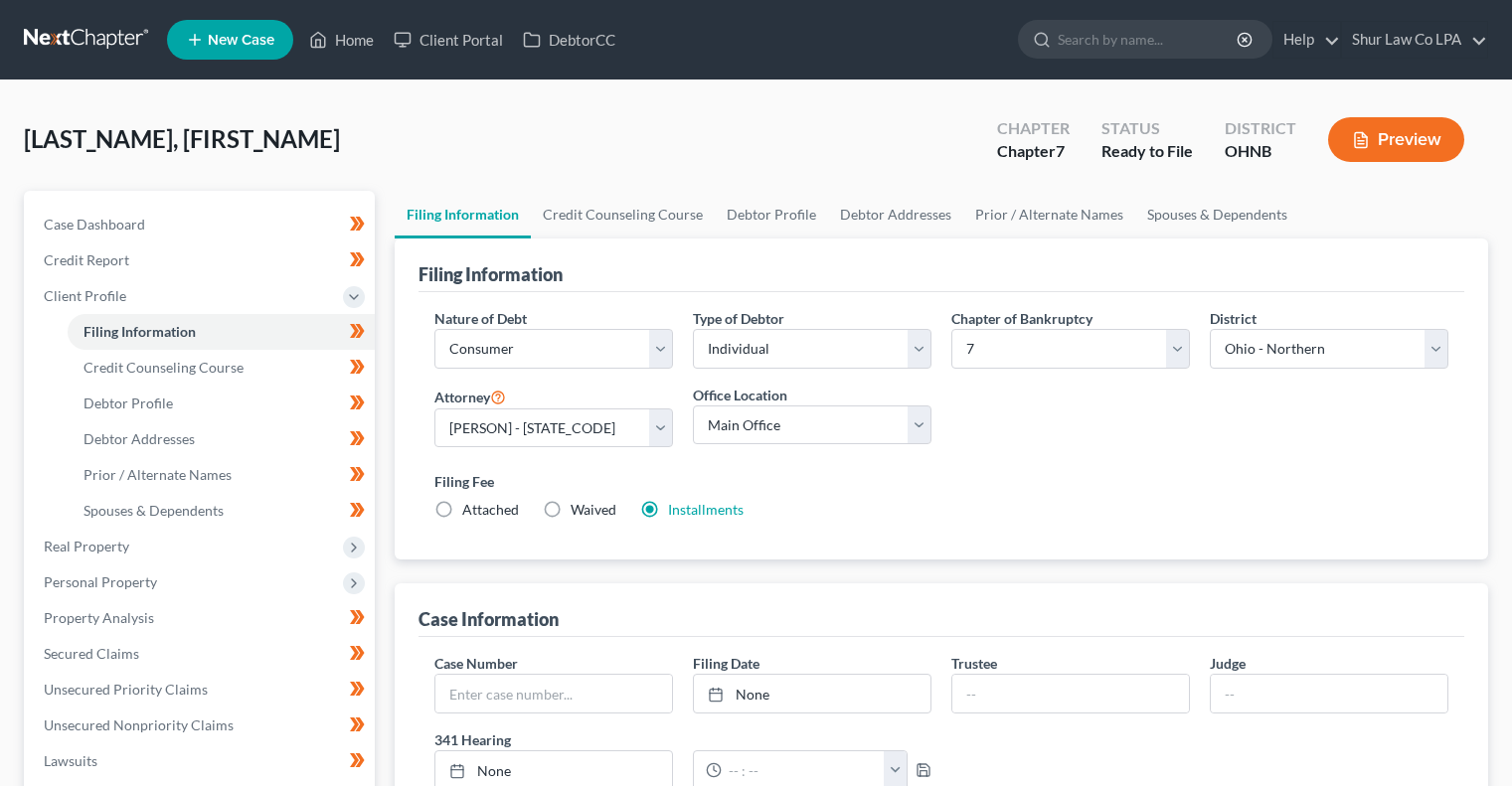 select on "1" 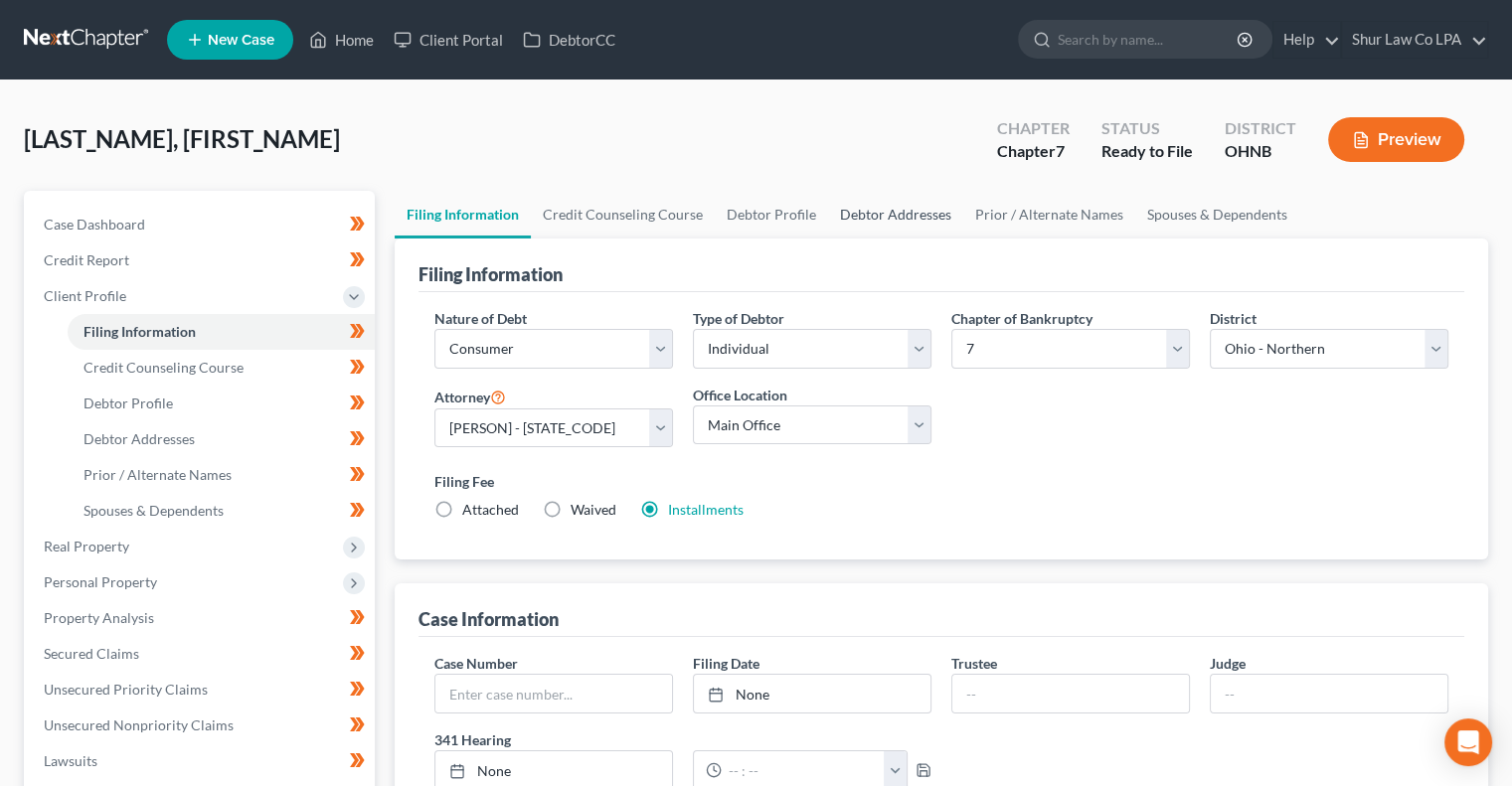 click on "Debtor Addresses" at bounding box center [896, 215] 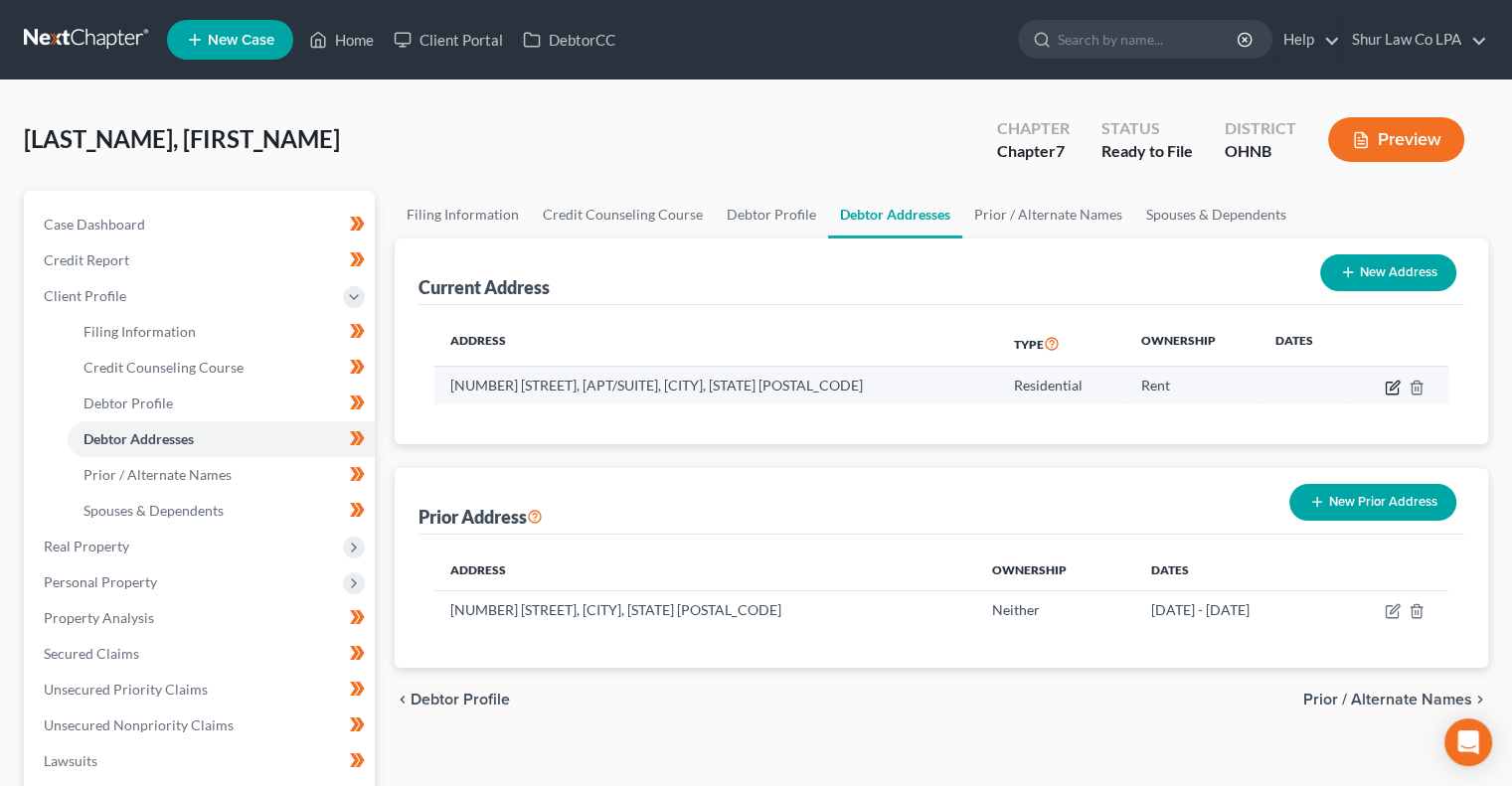 click 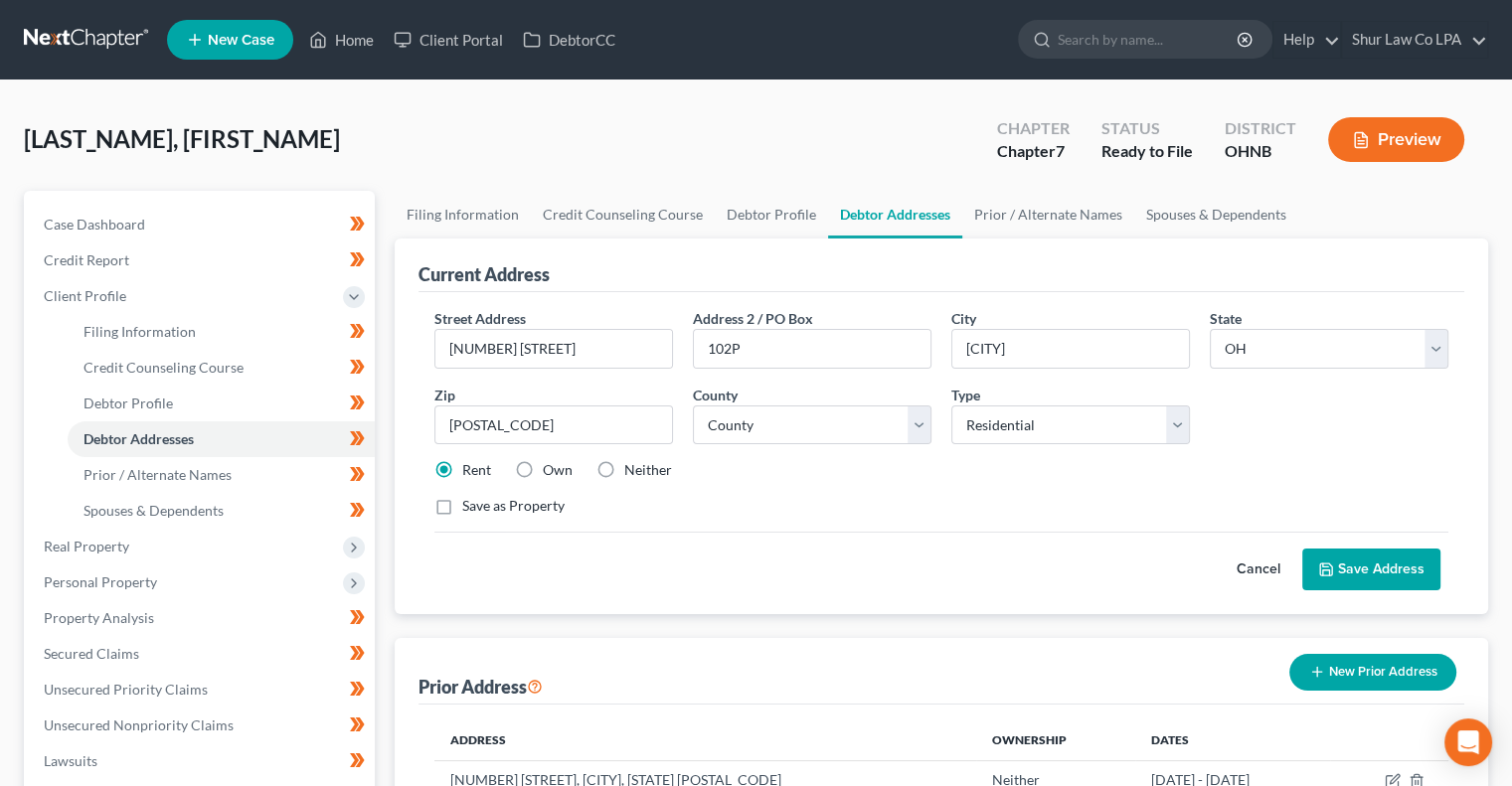 click on "Street Address
*
27032 Oakwood Circle Address 2 / PO Box 102P
City
*
Olmsted Township
State
*
State AL AK AR AZ CA CO CT DE DC FL GA GU HI ID IL IN IA KS KY LA ME MD MA MI MN MS MO MT NC ND NE NV NH NJ NM NY OH OK OR PA PR RI SC SD TN TX UT VI VA VT WA WV WI WY
Zip
*
44138
County
*
County Adams County Allen County Ashland County Ashtabula County Athens County Auglaize County Belmont County Brown County Butler County Carroll County Champaign County Clark County Clermont County Clinton County Columbiana County Coshocton County Crawford County Cuyahoga County Darke County Defiance County Delaware County Erie County Fairfield County Fayette County Franklin County Fulton County Gallia County Geauga County Greene County Guernsey County Hamilton County Hancock County Hardin County Harrison County Henry County Highland County Hocking County Holmes County Huron County Jackson County Jefferson County Knox County Lake County Lawrence County Type Rent" at bounding box center (941, 420) 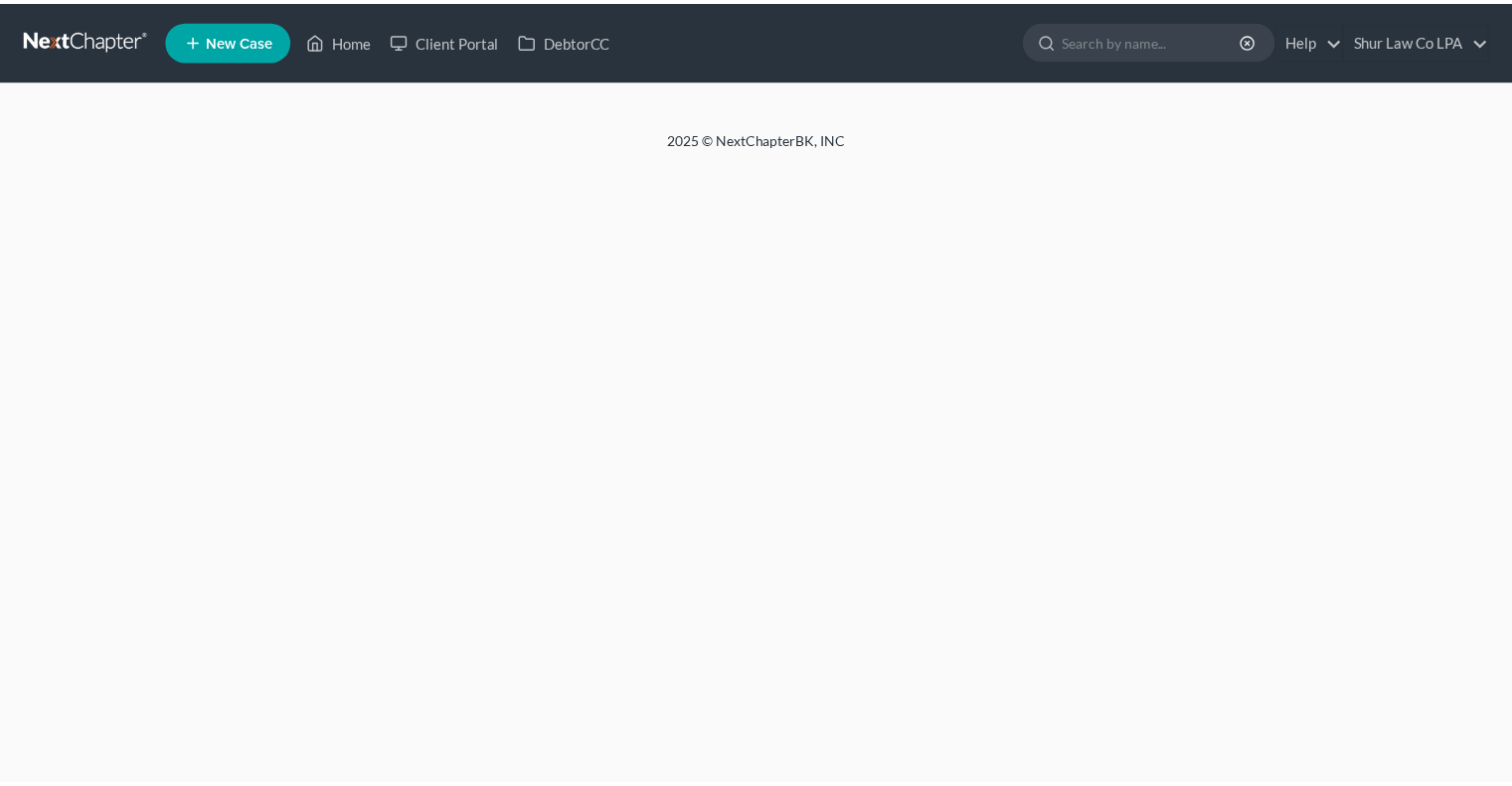 scroll, scrollTop: 0, scrollLeft: 0, axis: both 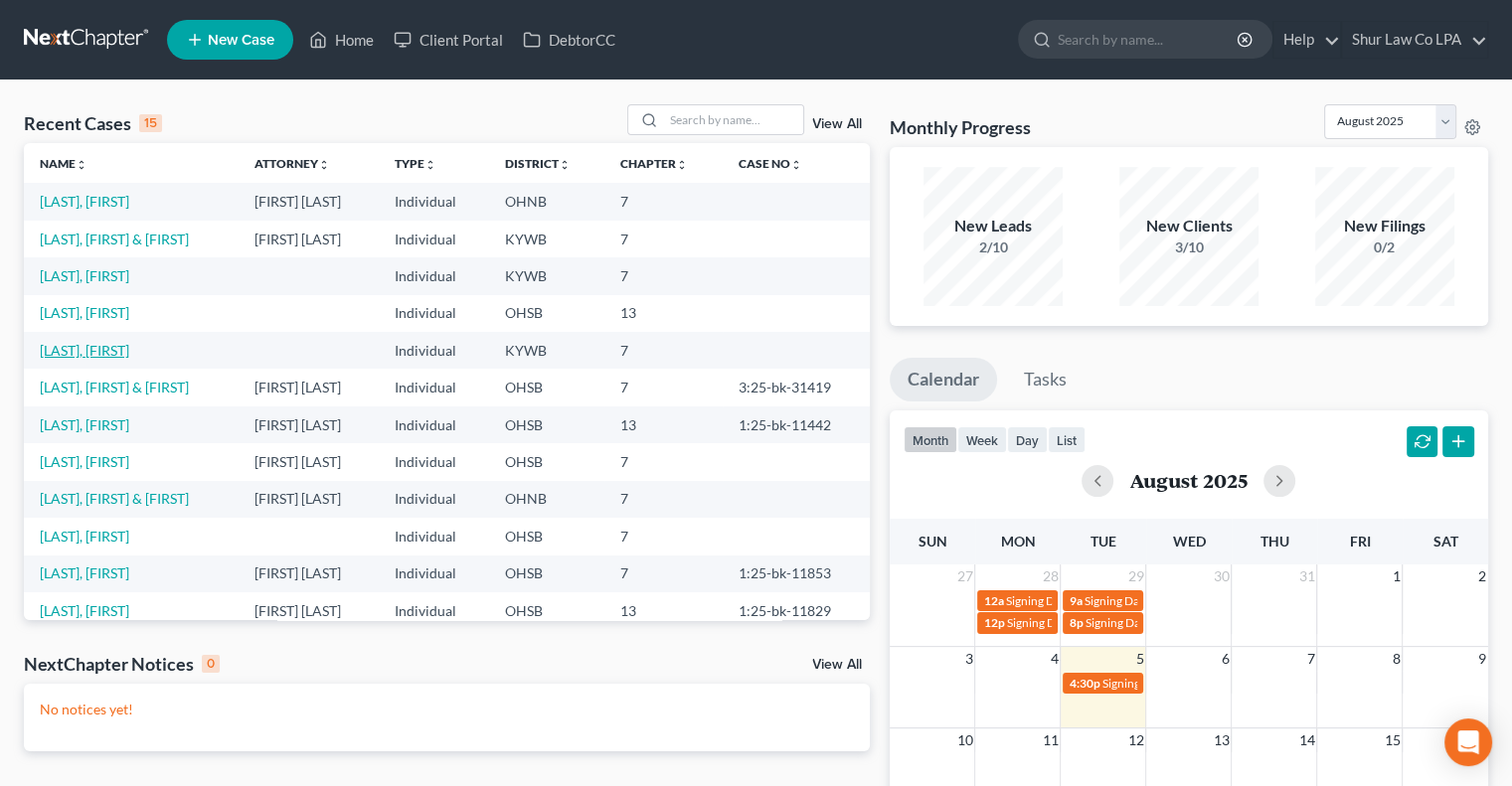 click on "Ledford, Anne" at bounding box center [84, 350] 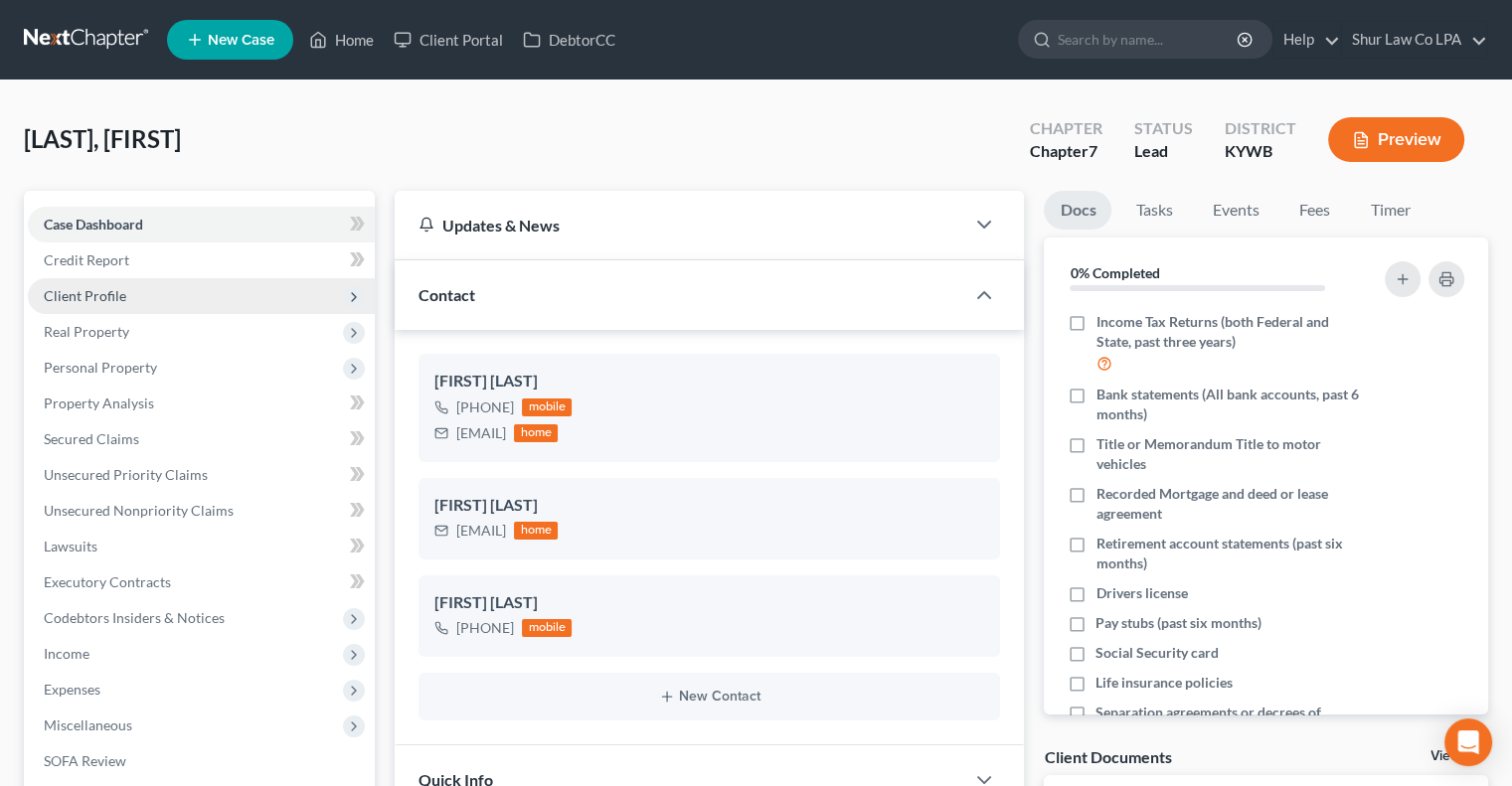 click on "Client Profile" at bounding box center (201, 296) 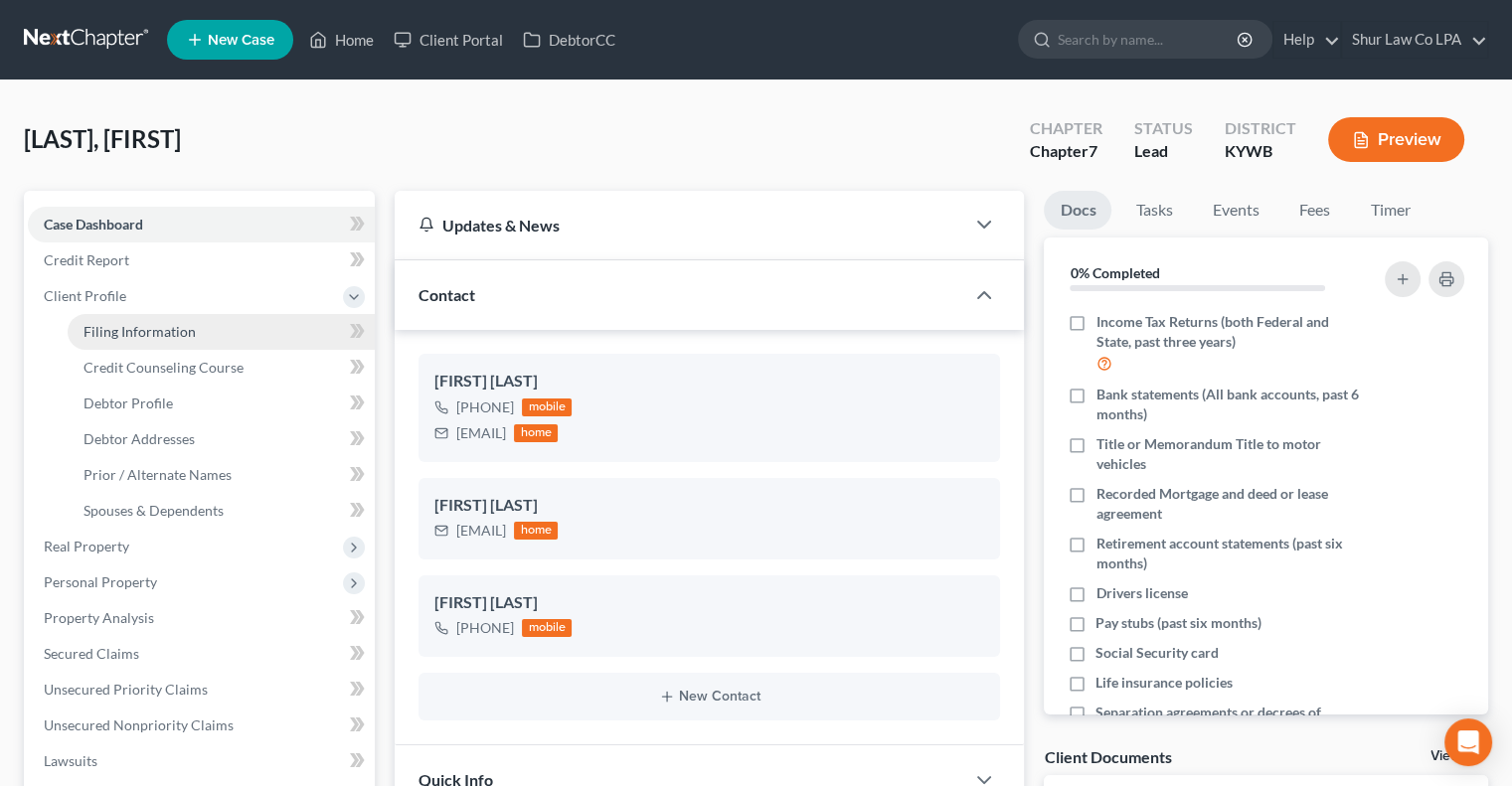 click on "Filing Information" at bounding box center [221, 332] 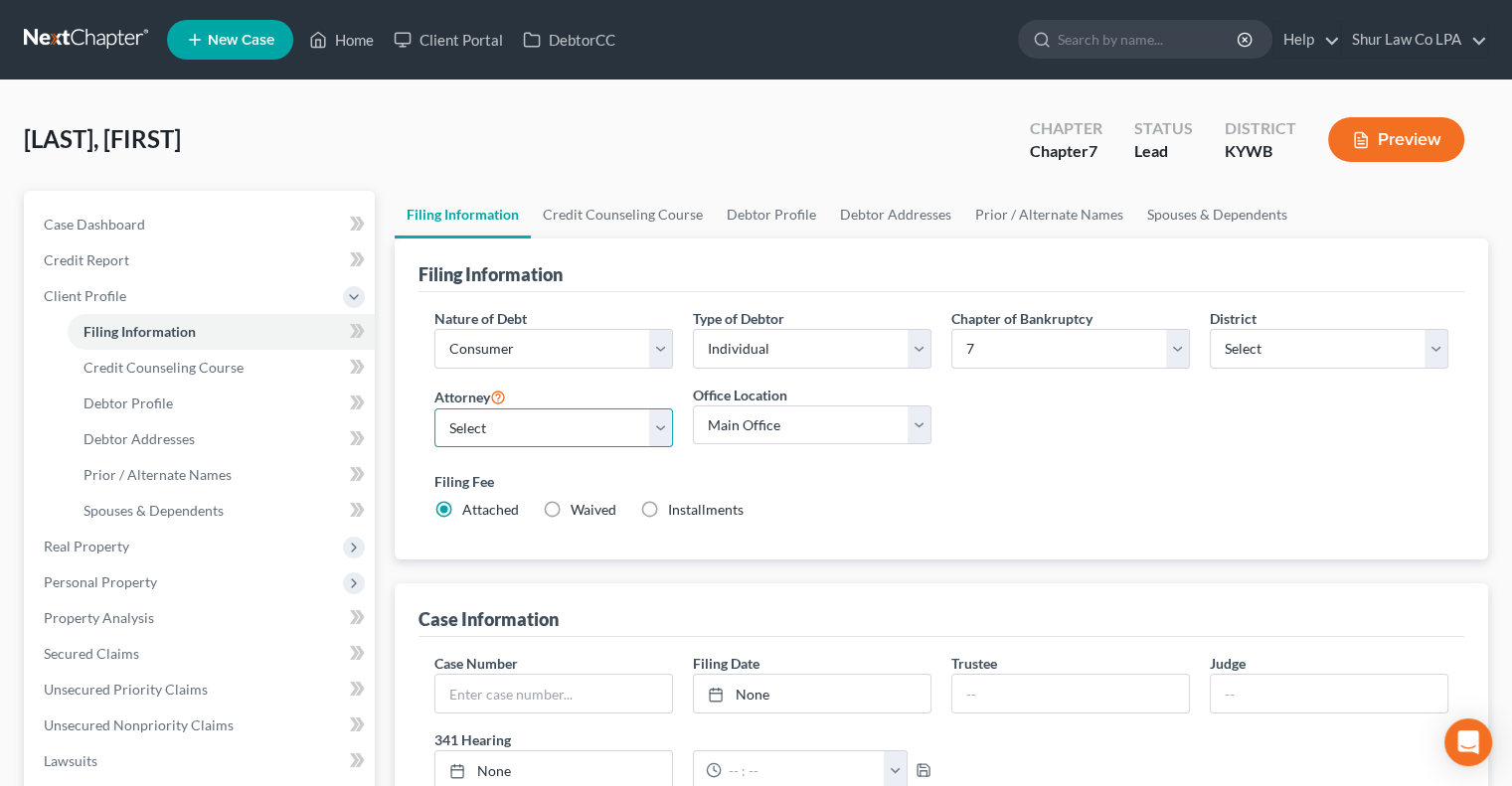 click on "Select Tonya VanBenschoten - OHSB Tonya VanBenschoten - OHNB Tonya VanBenschoten - KYEB Tonya VanBenschoten - KYWB Sarah Oberer - OHSB Sarah Oberer - OHNB Susanne Christ - OHSB" at bounding box center [554, 428] 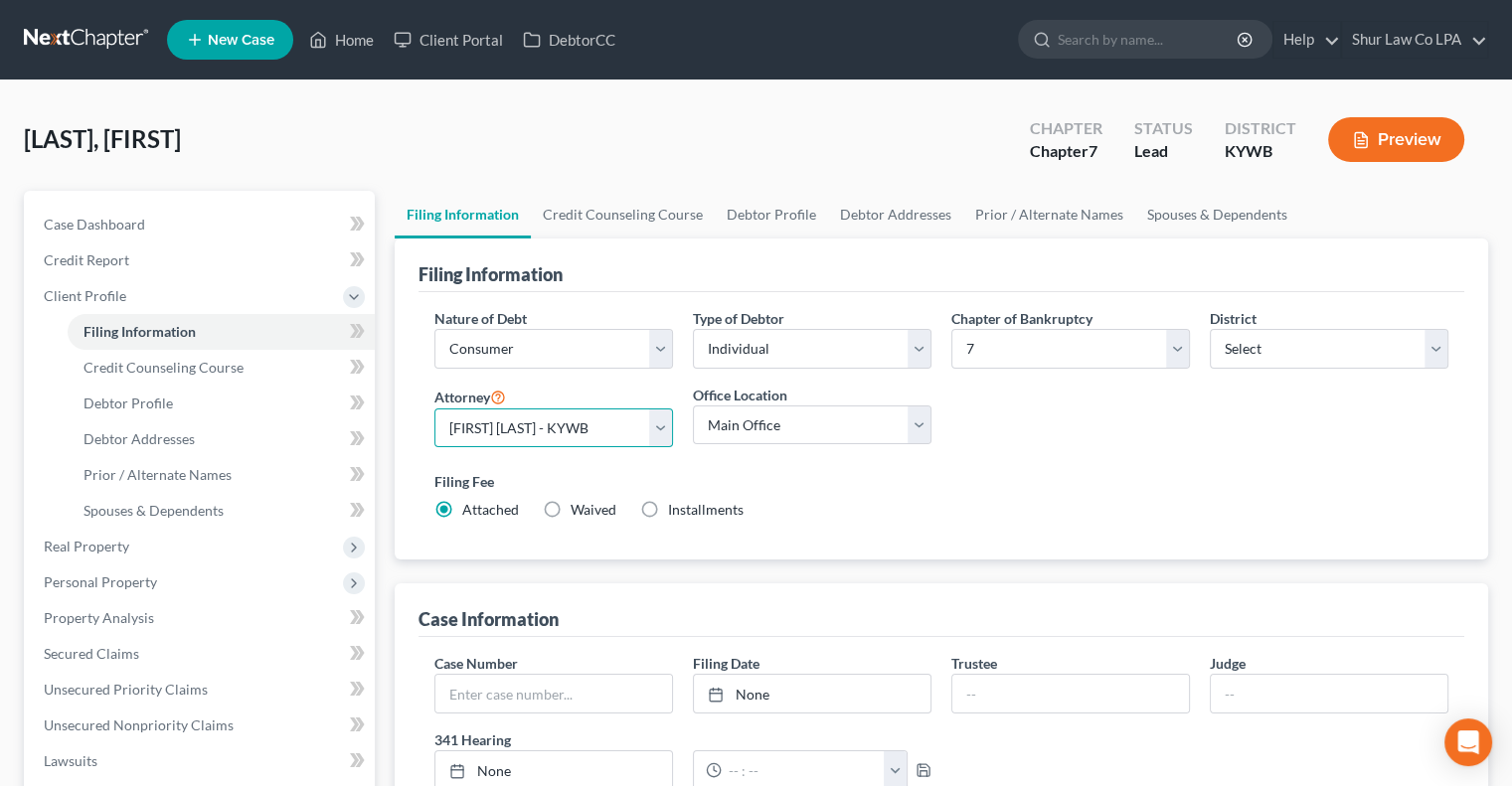 click on "Select Tonya VanBenschoten - OHSB Tonya VanBenschoten - OHNB Tonya VanBenschoten - KYEB Tonya VanBenschoten - KYWB Sarah Oberer - OHSB Sarah Oberer - OHNB Susanne Christ - OHSB" at bounding box center [554, 428] 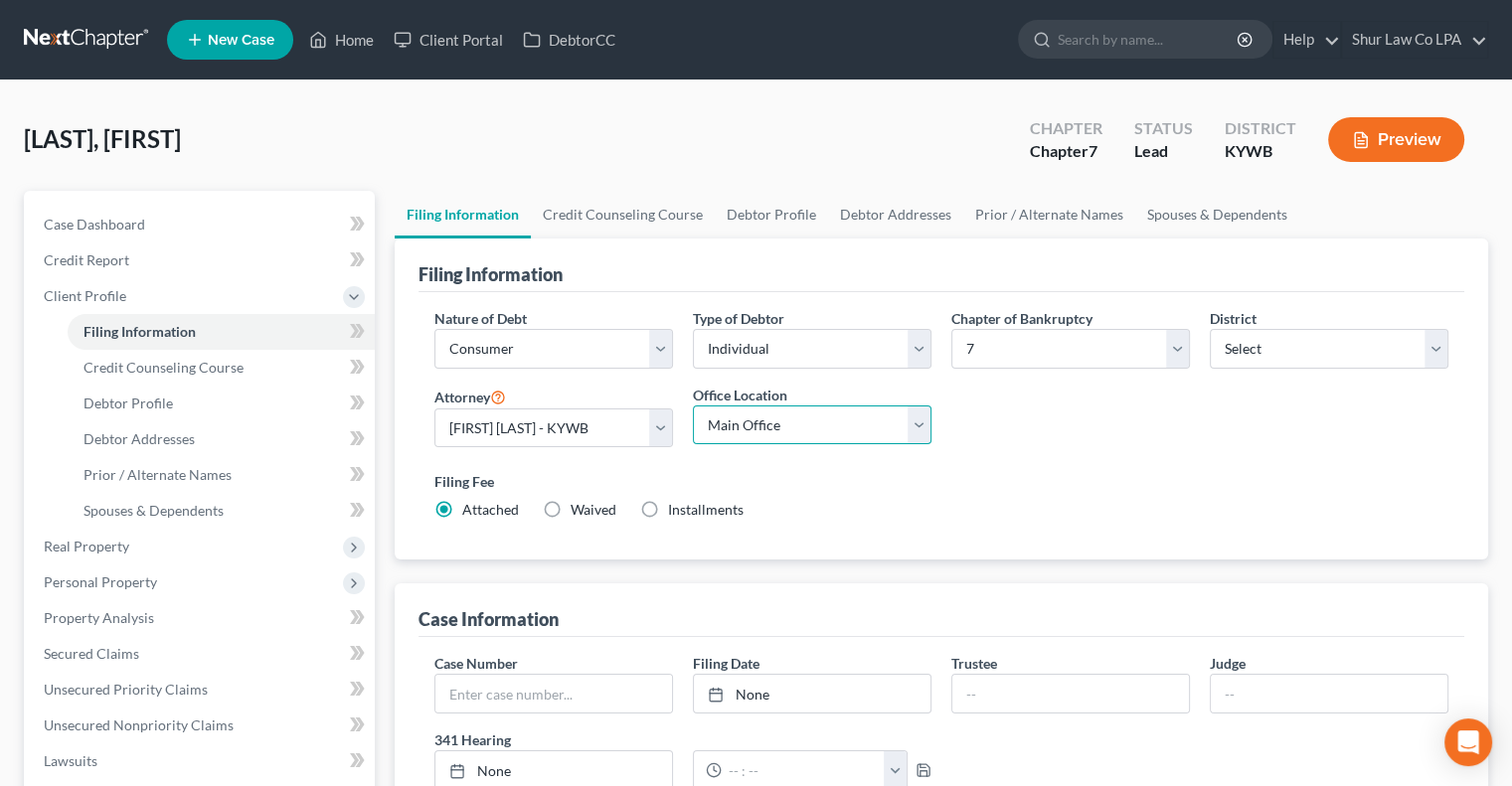 click on "Main Office Florence Akron Office" at bounding box center (812, 425) 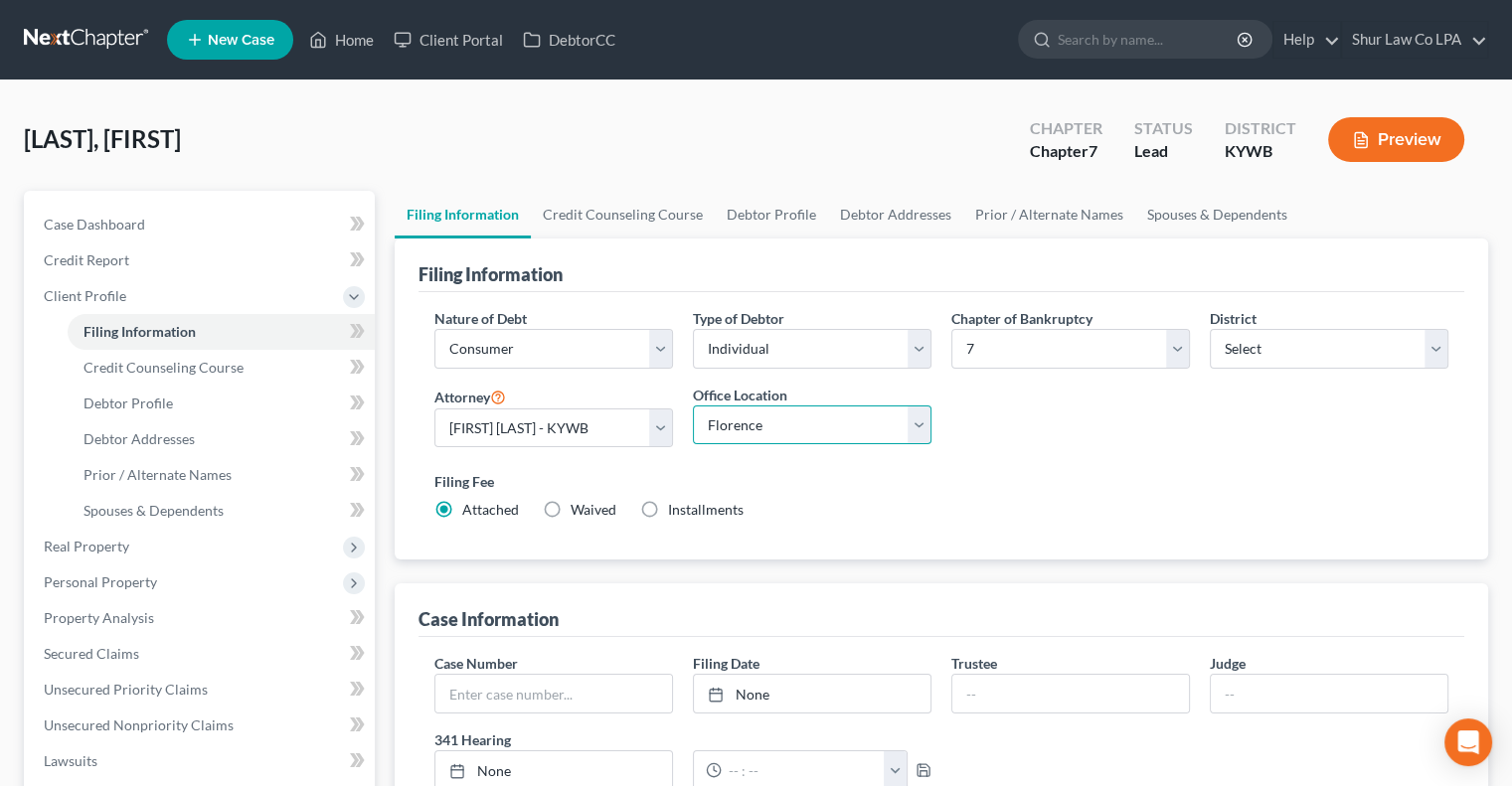 click on "Main Office Florence Akron Office" at bounding box center [812, 425] 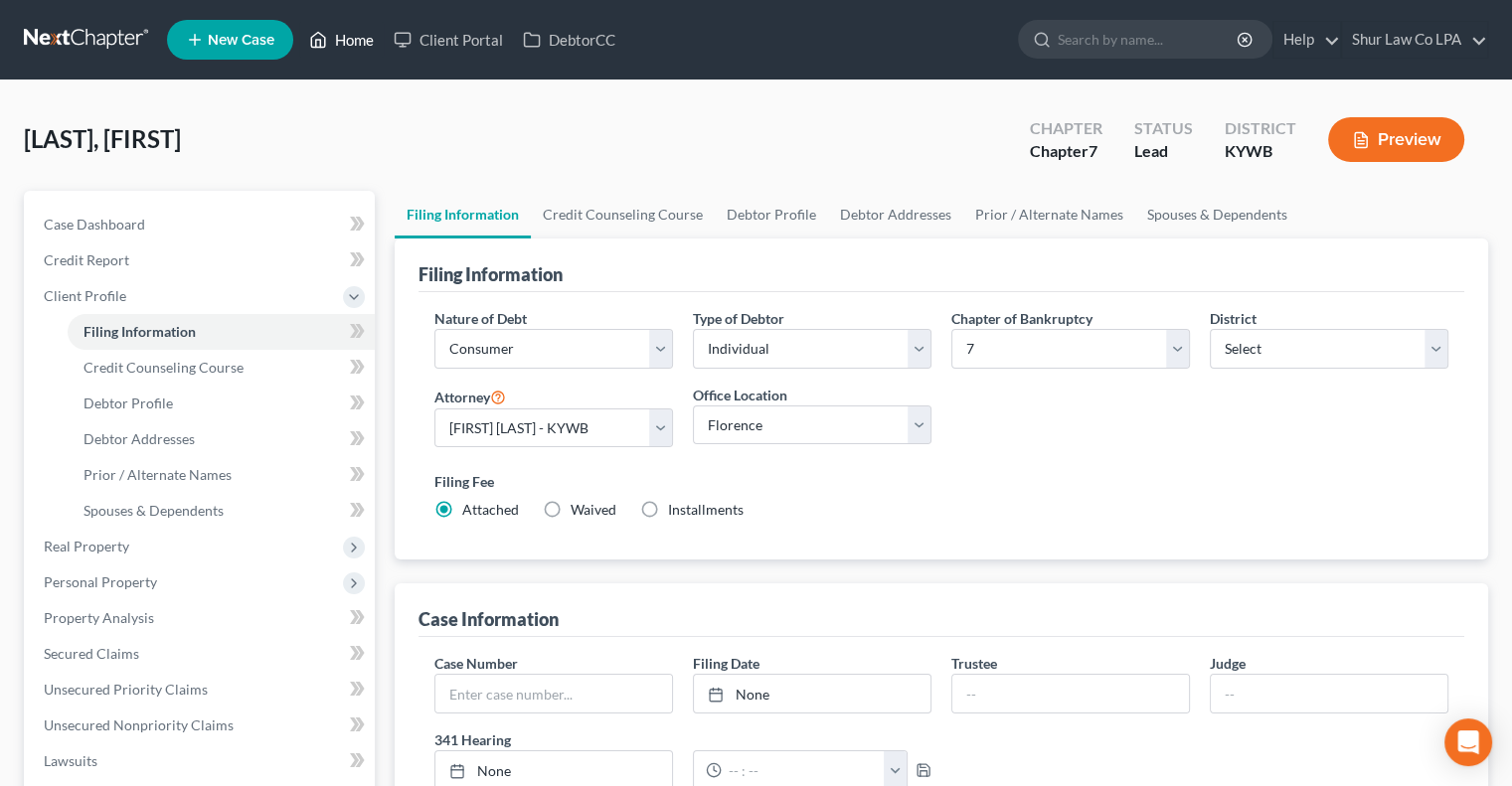 click on "Home" at bounding box center (341, 40) 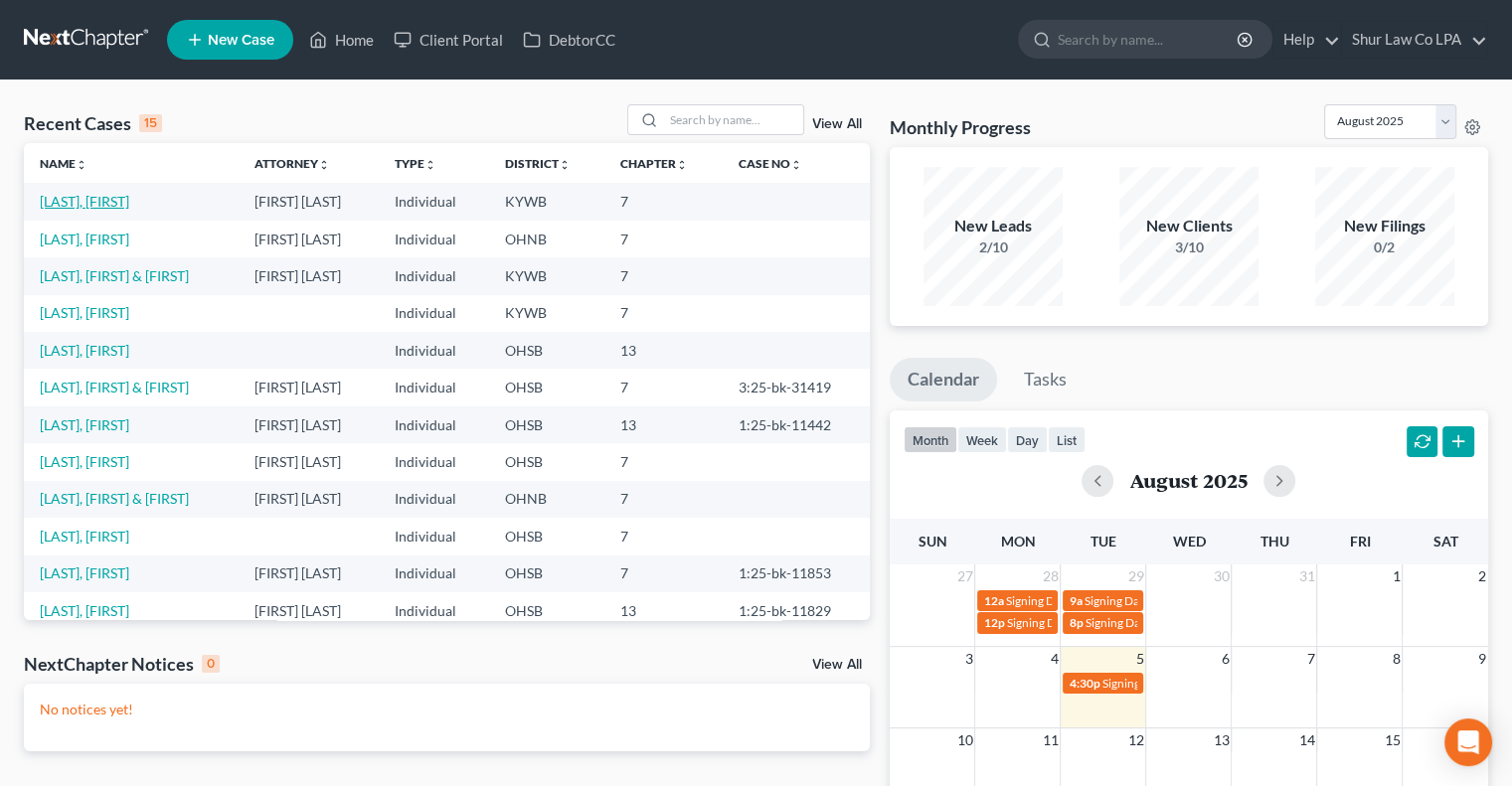 click on "[LAST], [FIRST]" at bounding box center (84, 201) 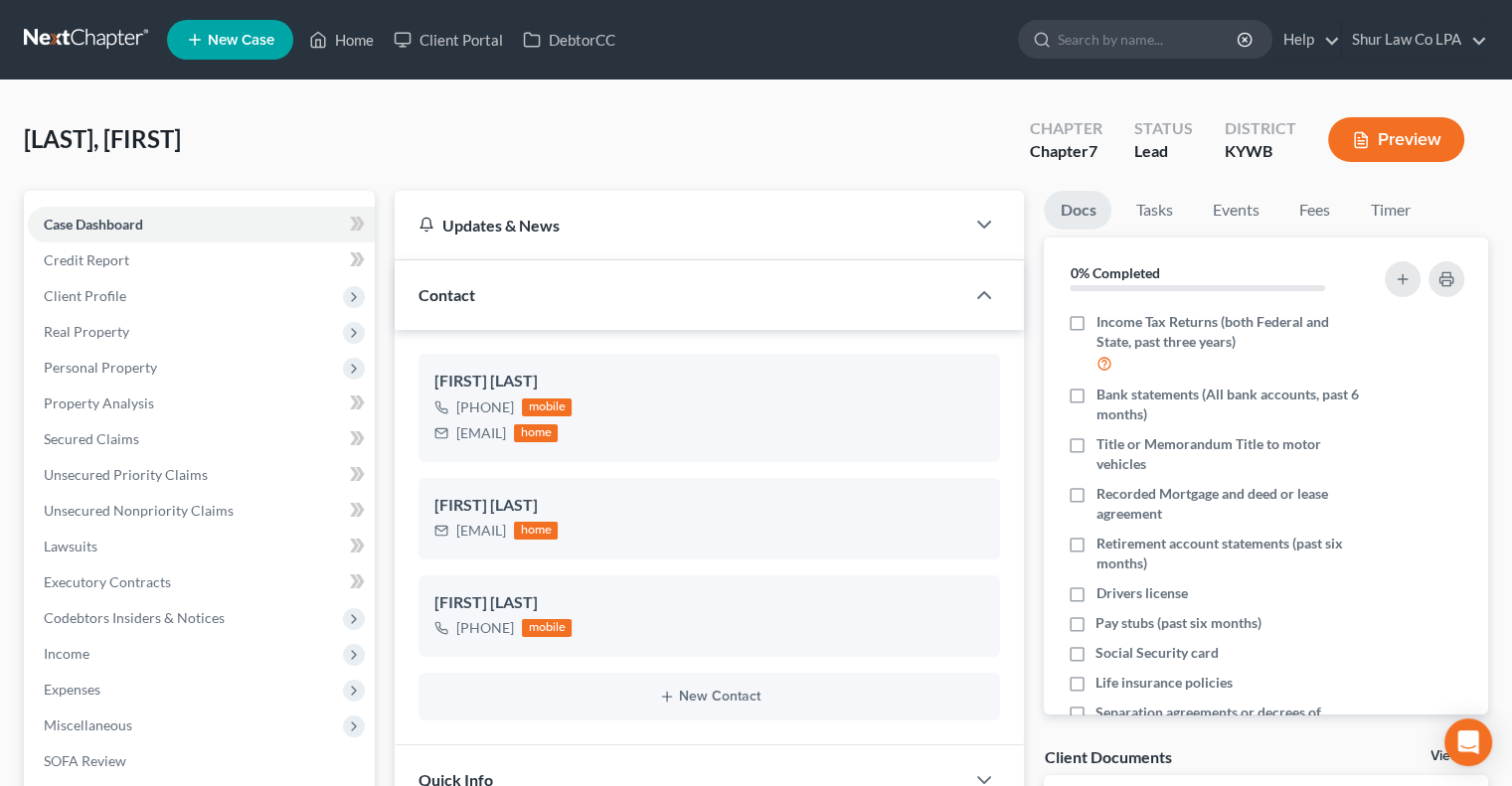 click on "Contact" at bounding box center [679, 294] 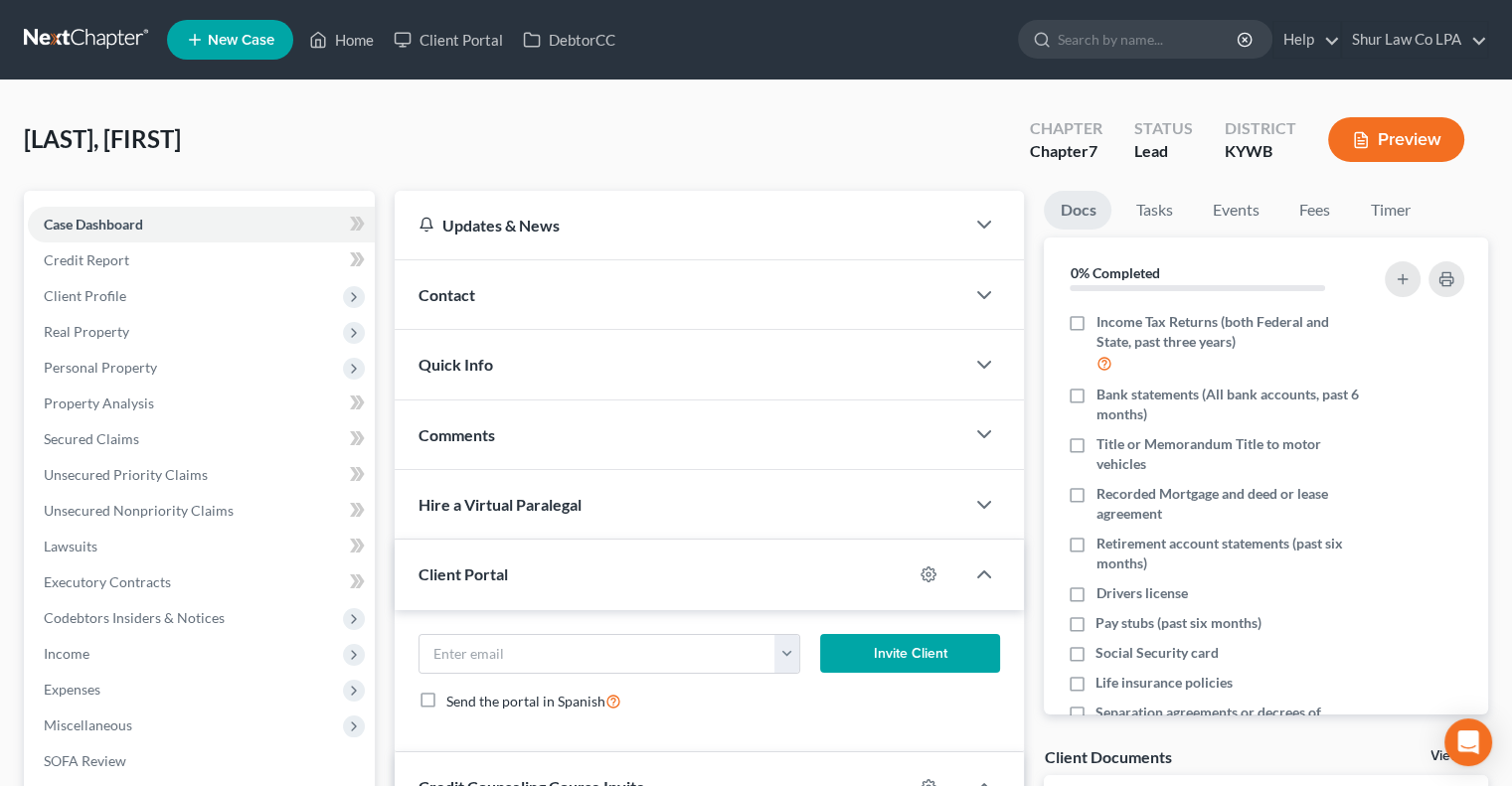 click on "Quick Info" at bounding box center (679, 364) 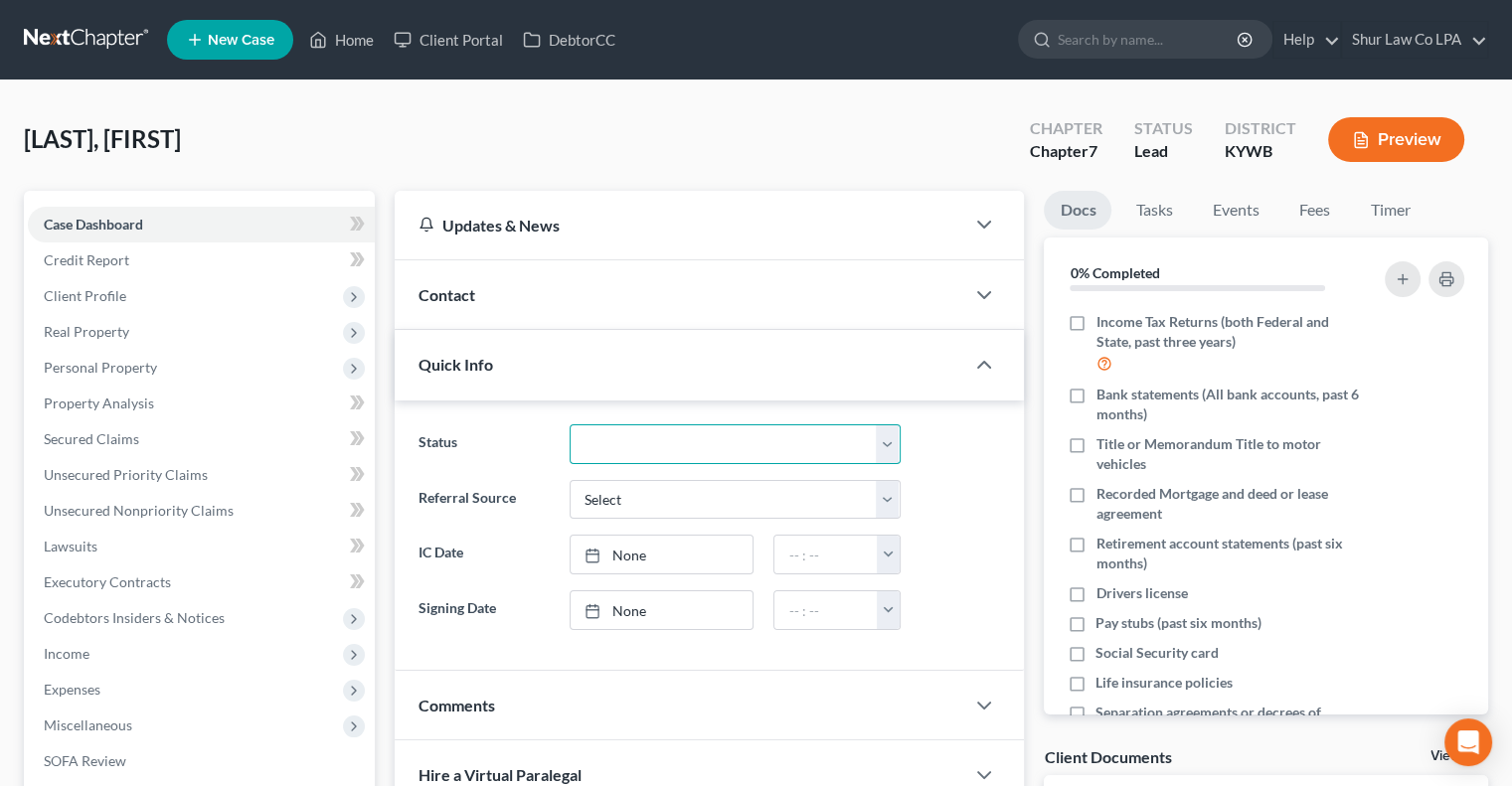click on "Discharged Dismissed Filed In Progress Lead Lost Lead On Hold Ready to File Ready to Review" at bounding box center (735, 444) 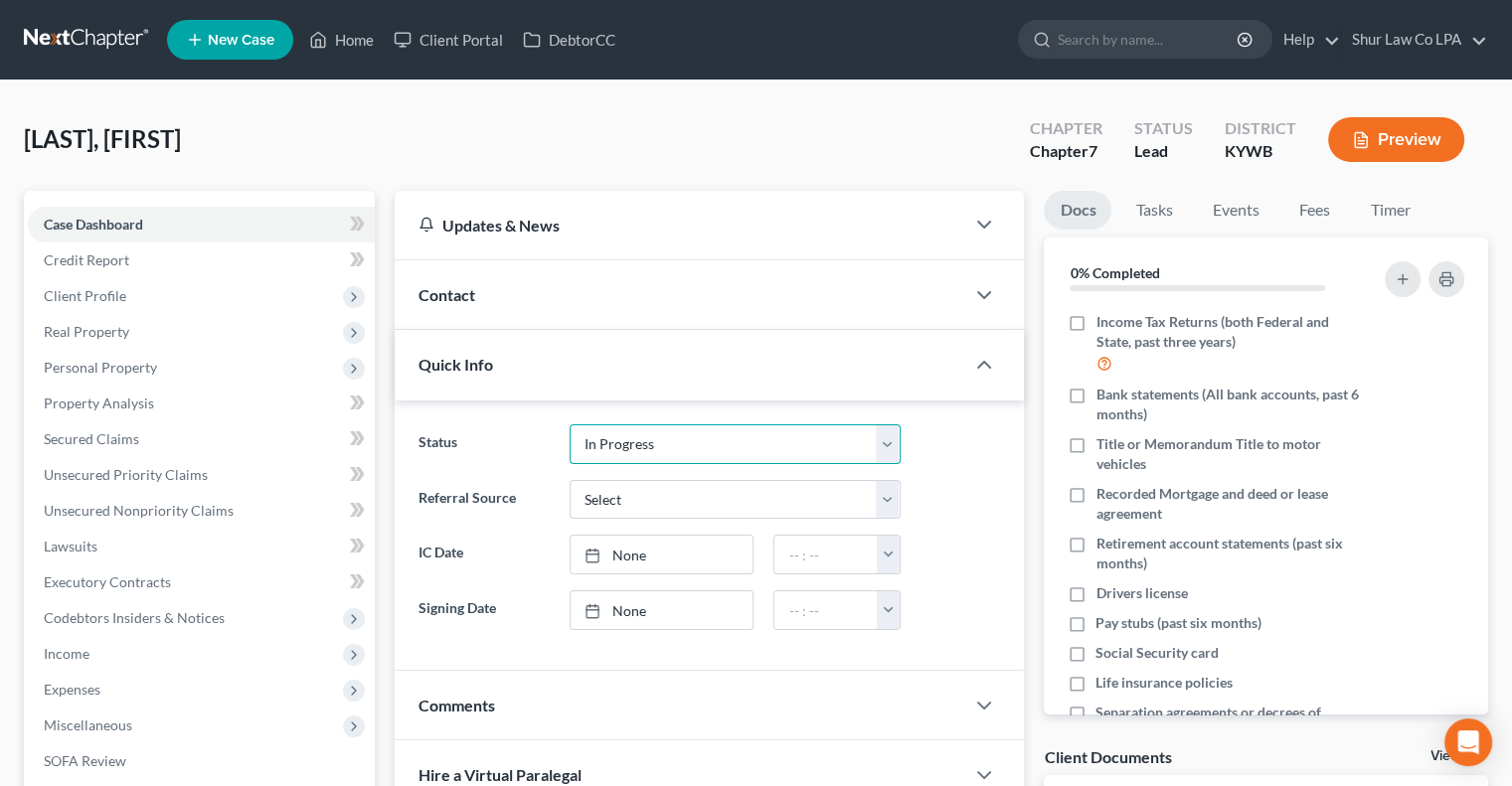 click on "Discharged Dismissed Filed In Progress Lead Lost Lead On Hold Ready to File Ready to Review" at bounding box center (735, 444) 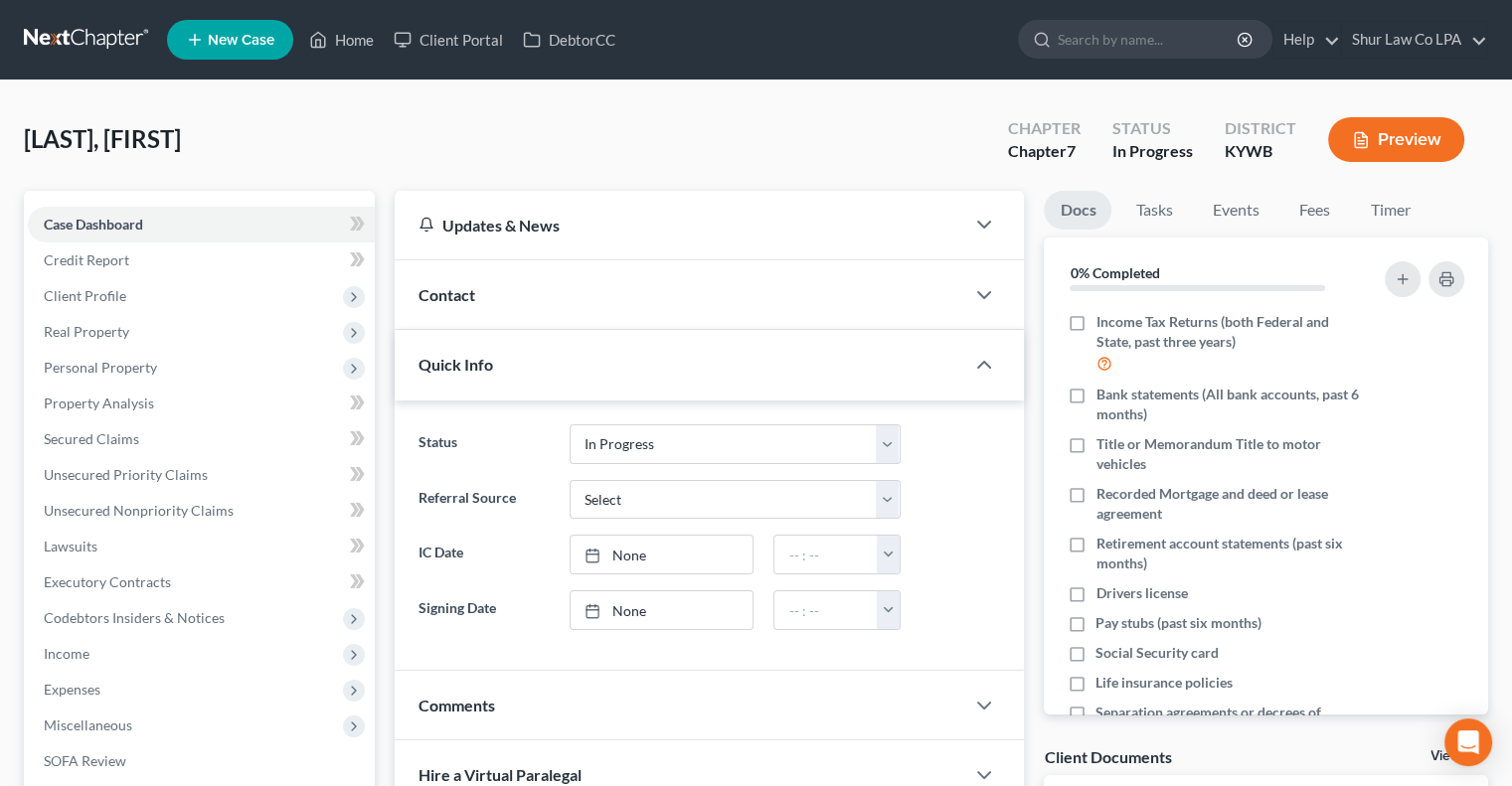 click at bounding box center (87, 40) 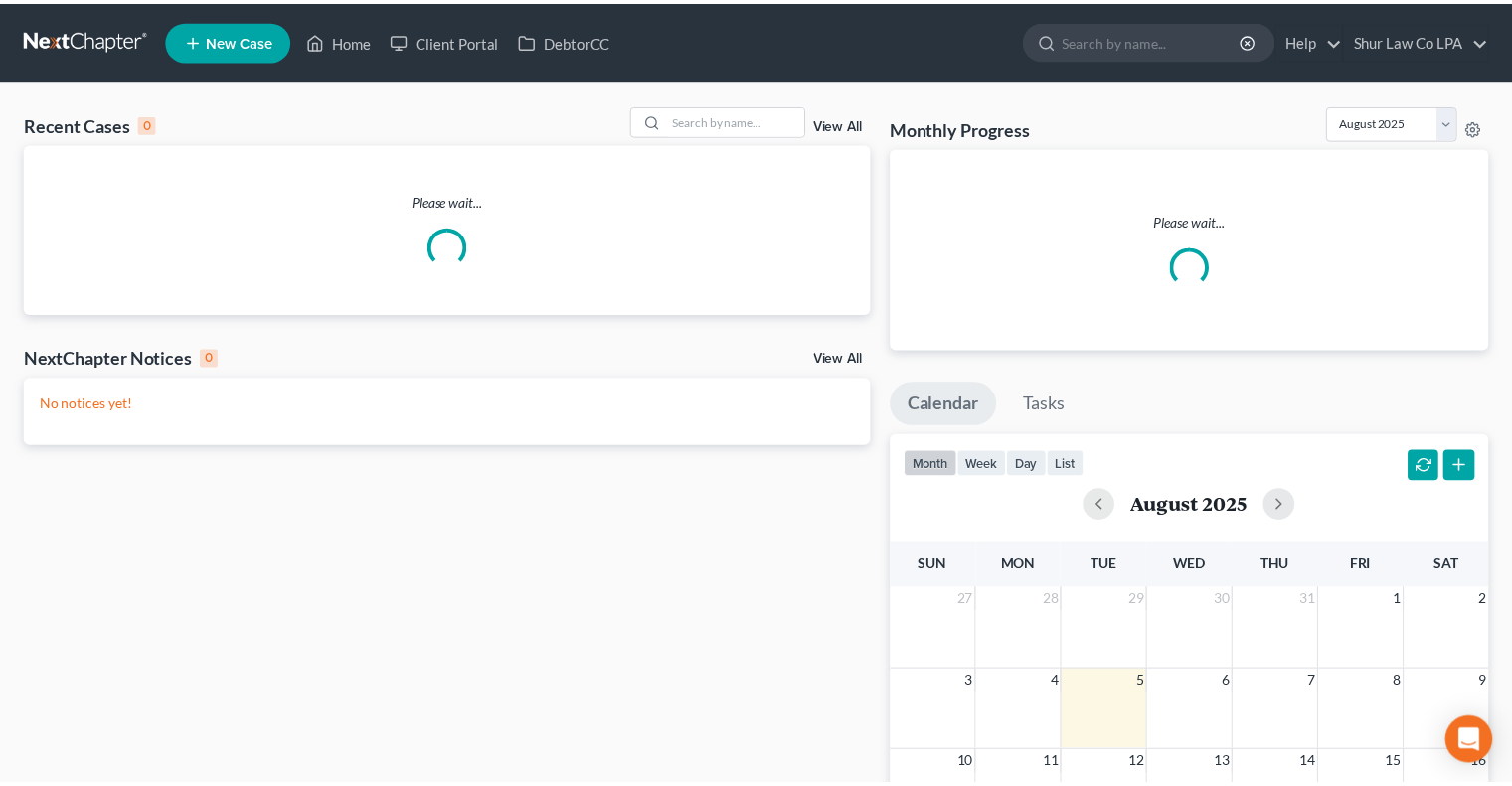 scroll, scrollTop: 0, scrollLeft: 0, axis: both 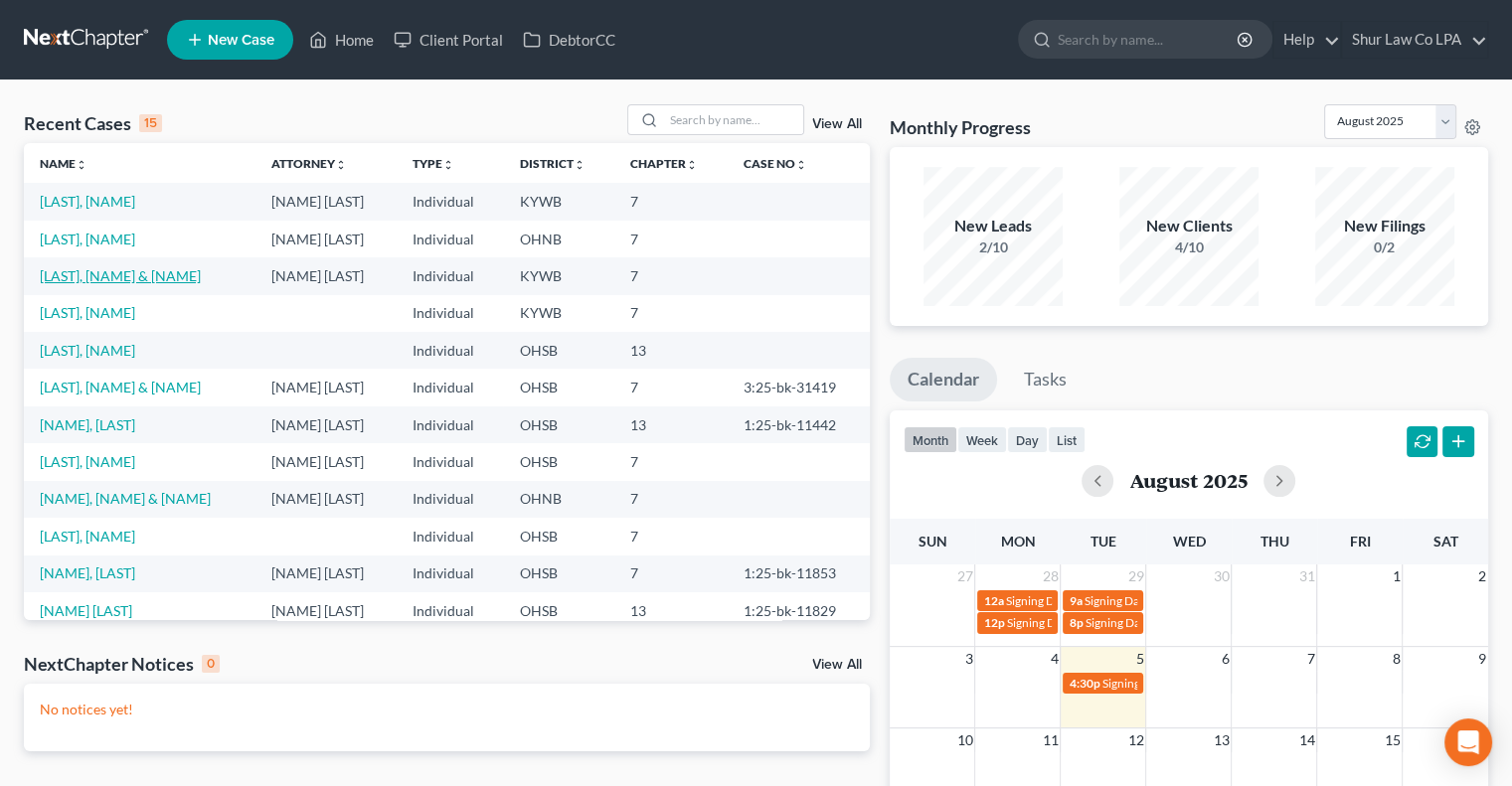 click on "Brown, Craig & Jenny" at bounding box center (120, 275) 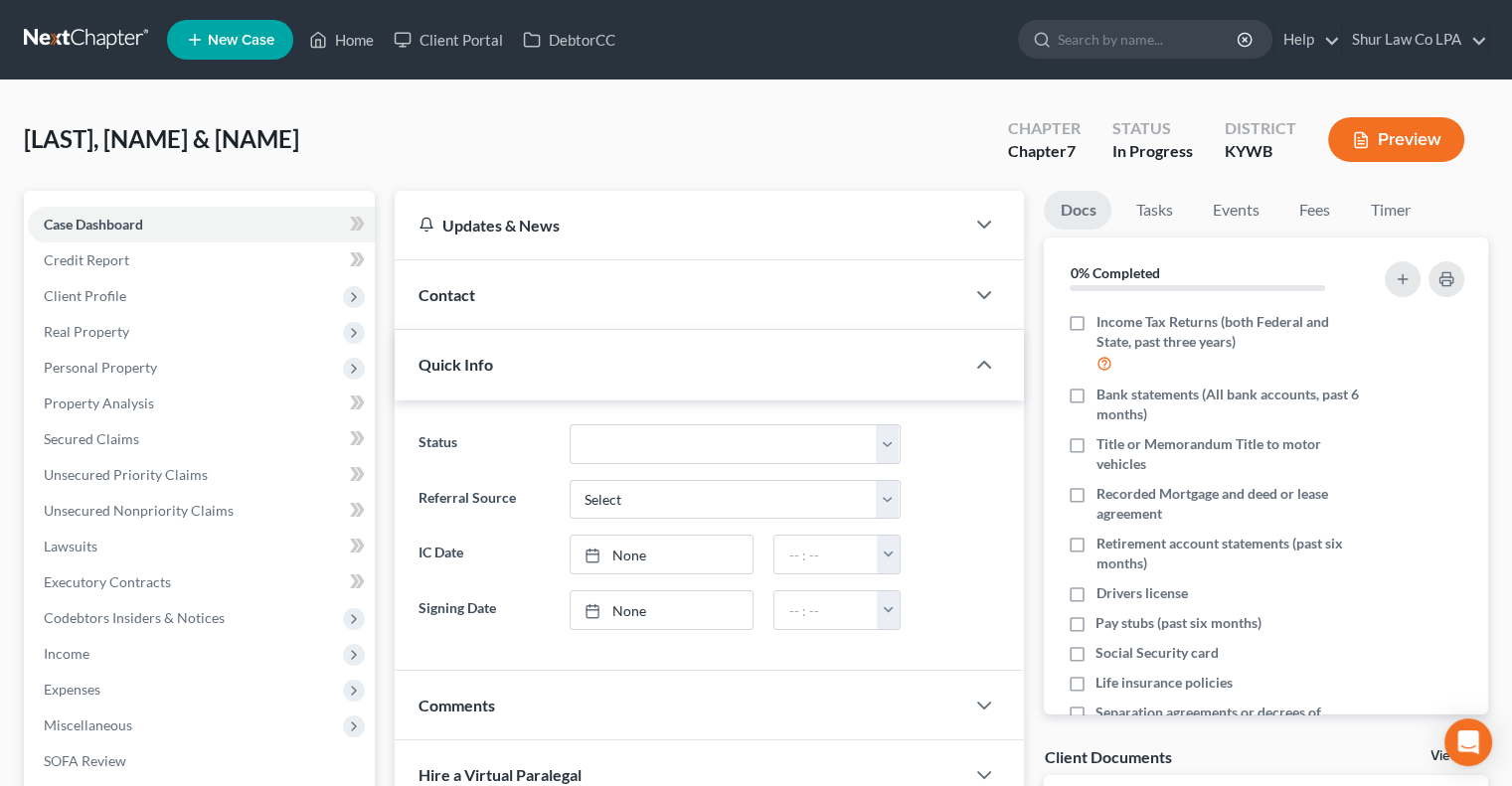 click on "Quick Info" at bounding box center (679, 364) 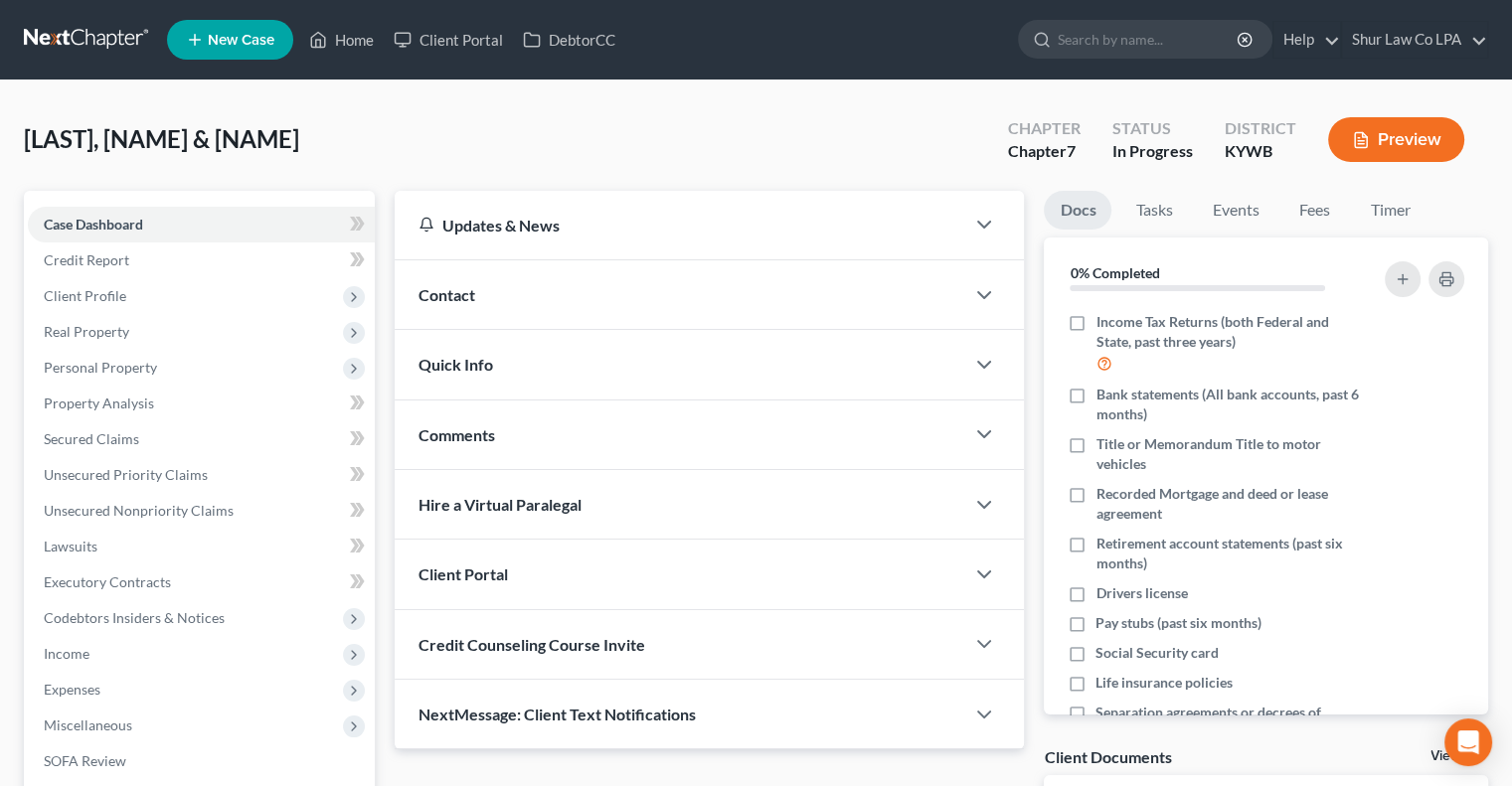 click on "Quick Info" at bounding box center (679, 364) 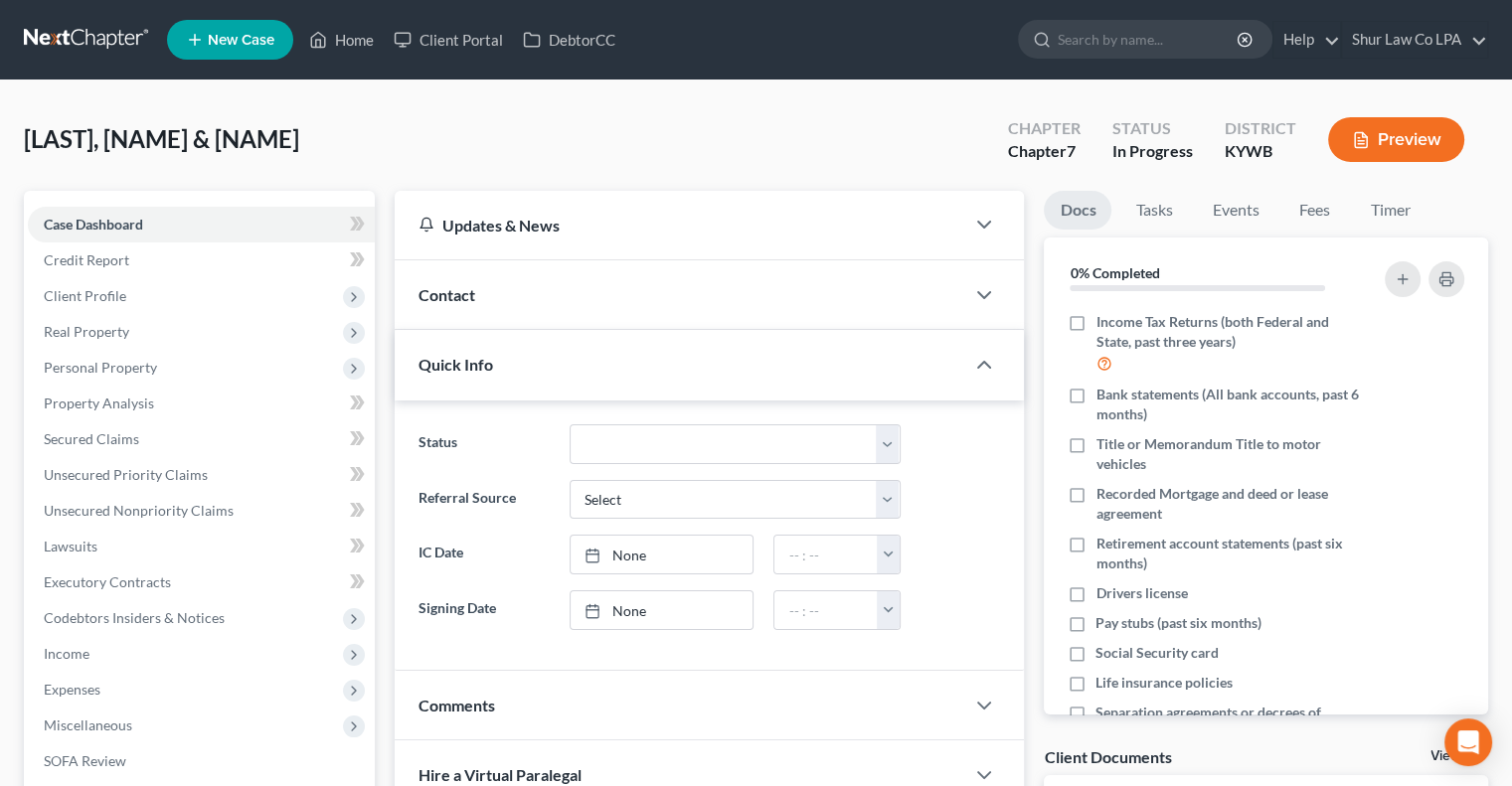 click at bounding box center (87, 40) 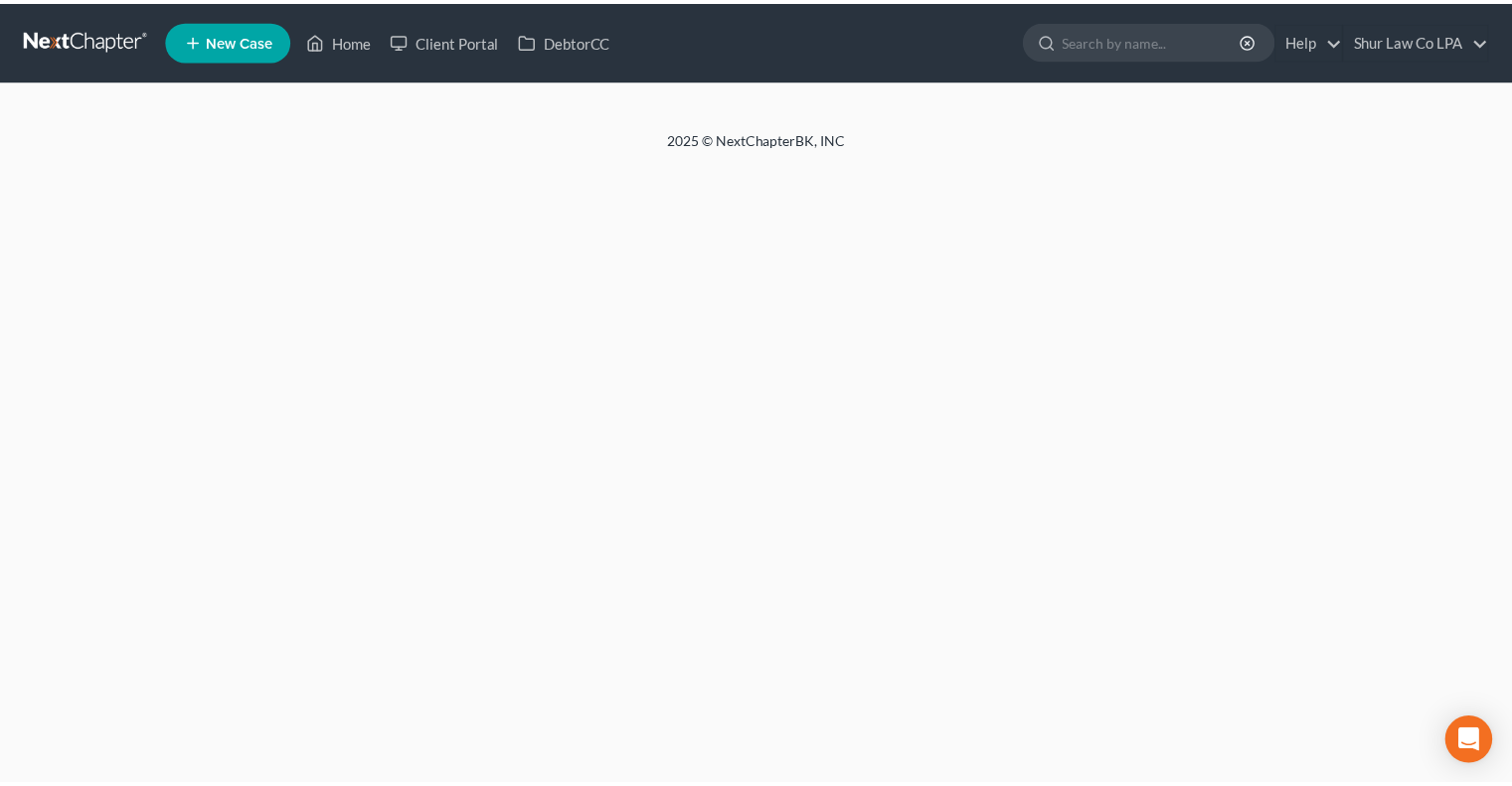 scroll, scrollTop: 0, scrollLeft: 0, axis: both 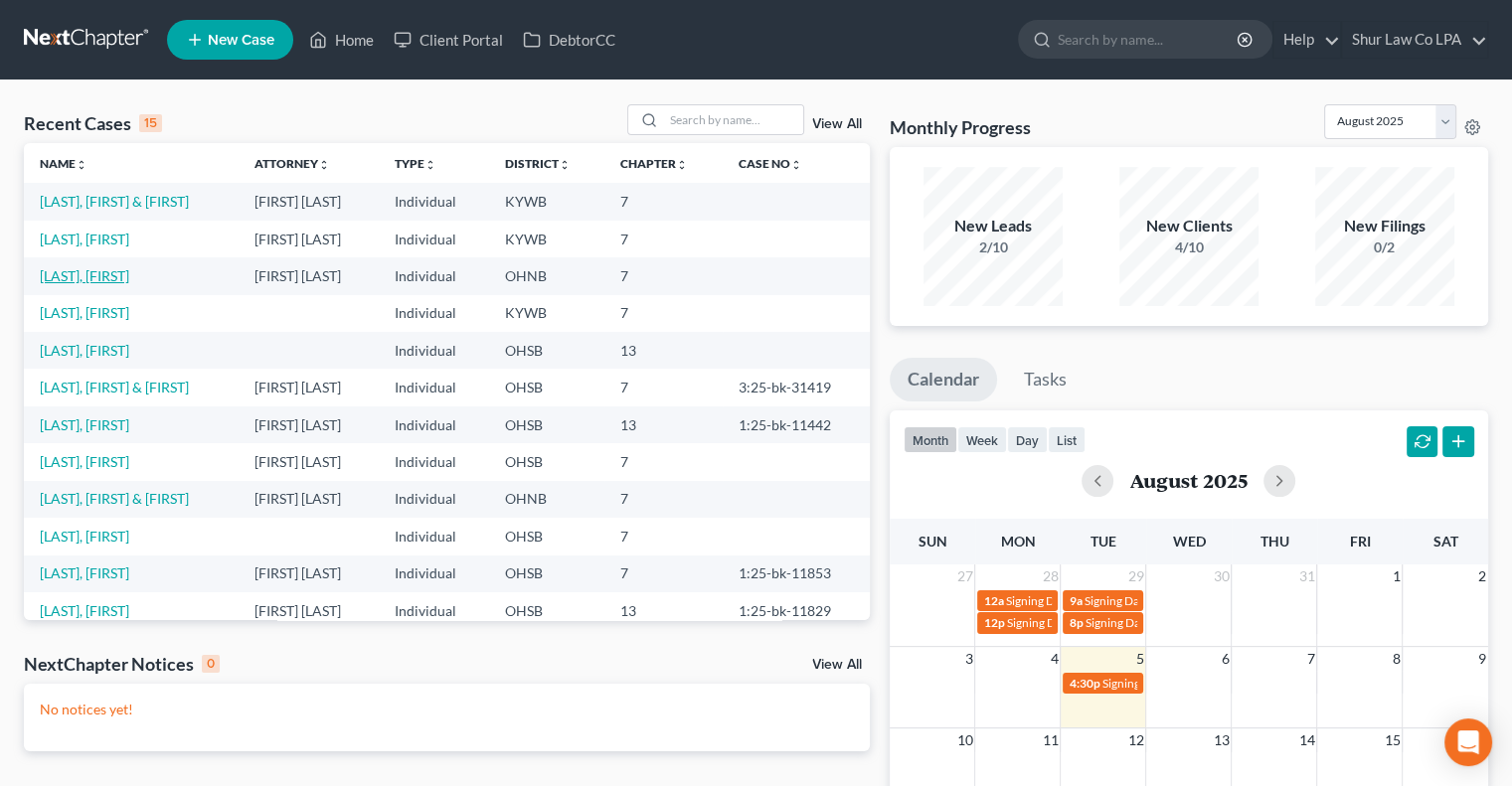 click on "[LAST], [FIRST]" at bounding box center (84, 275) 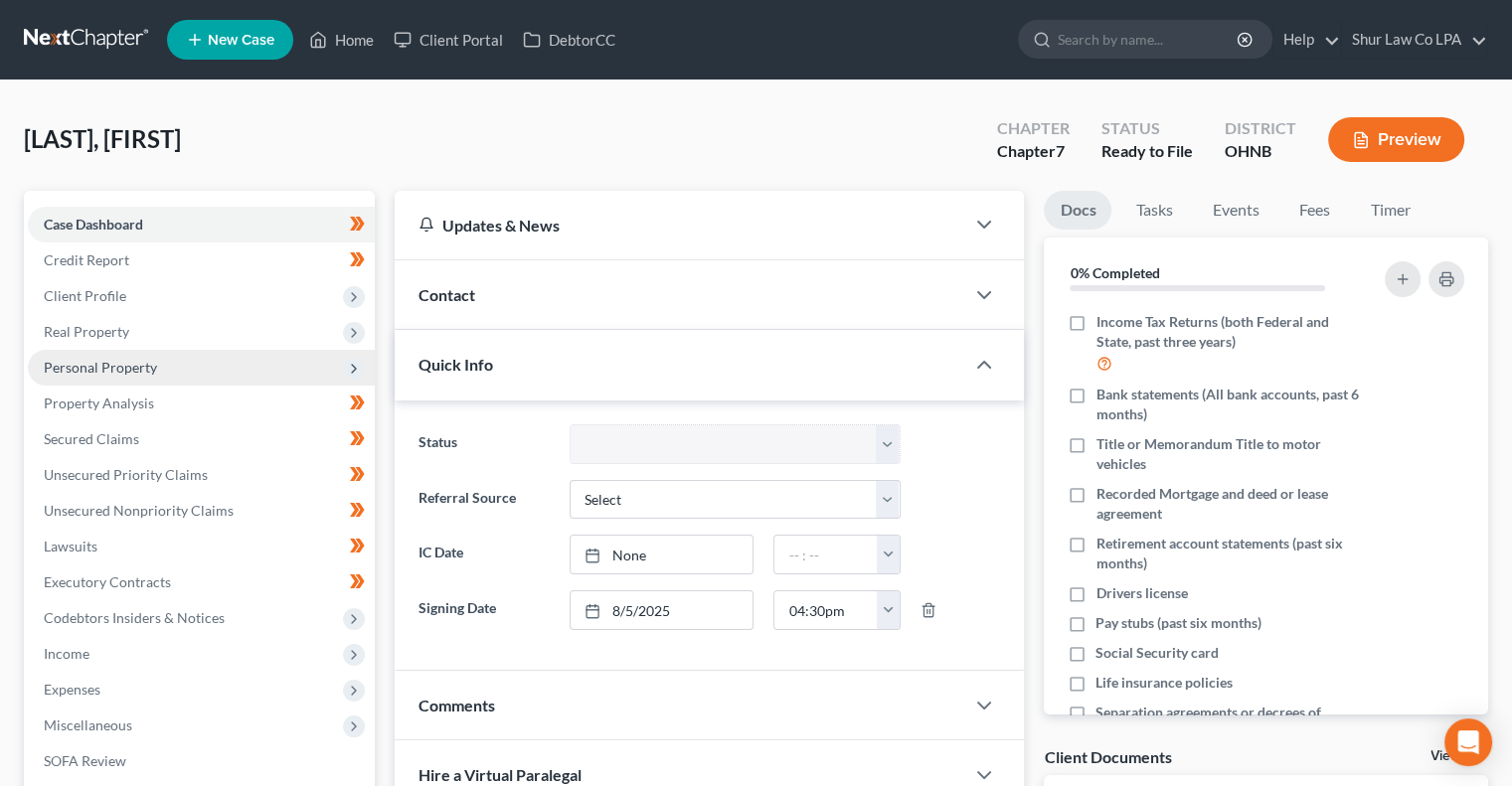 click on "Personal Property" at bounding box center (201, 368) 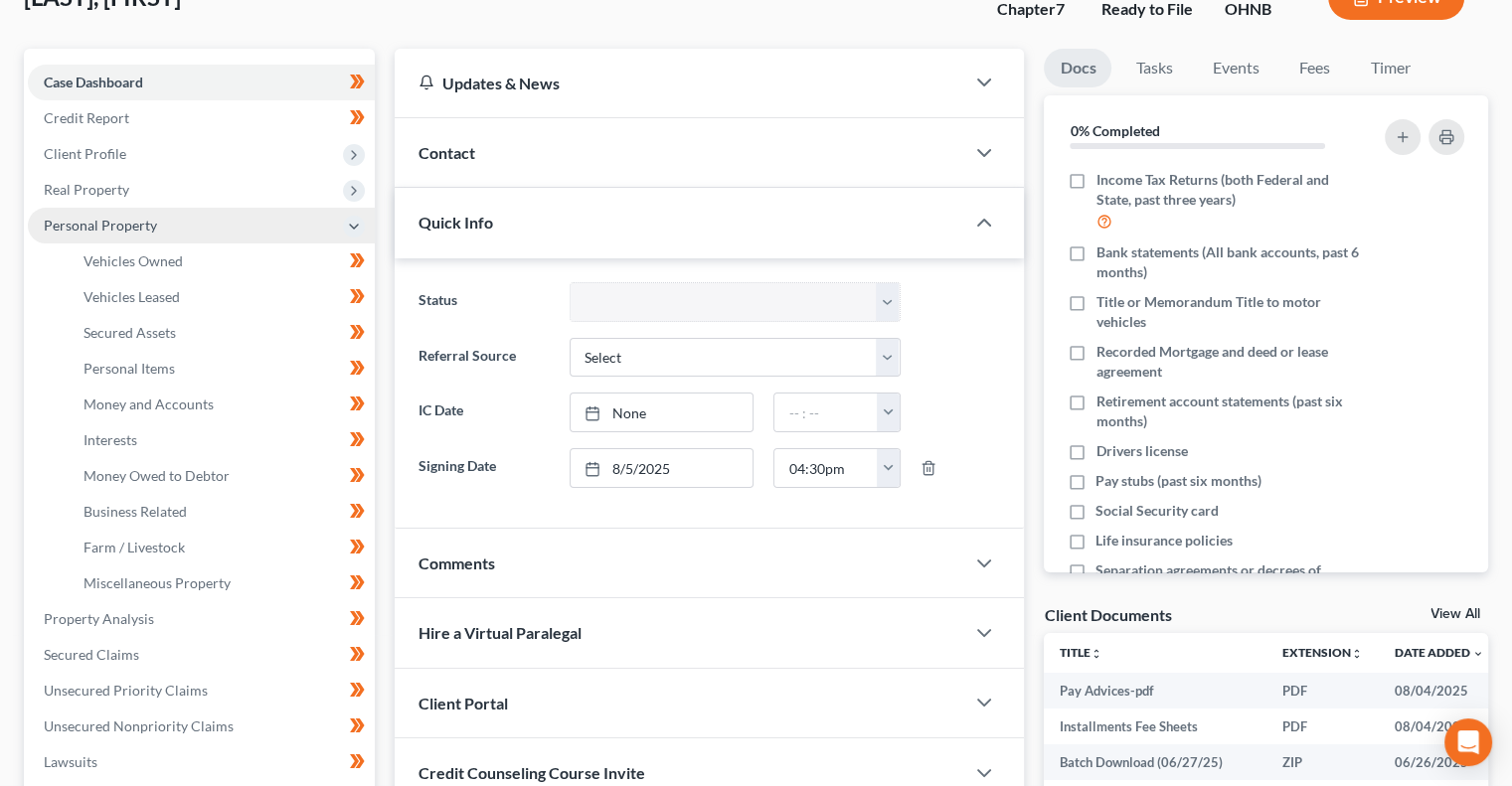 scroll, scrollTop: 0, scrollLeft: 0, axis: both 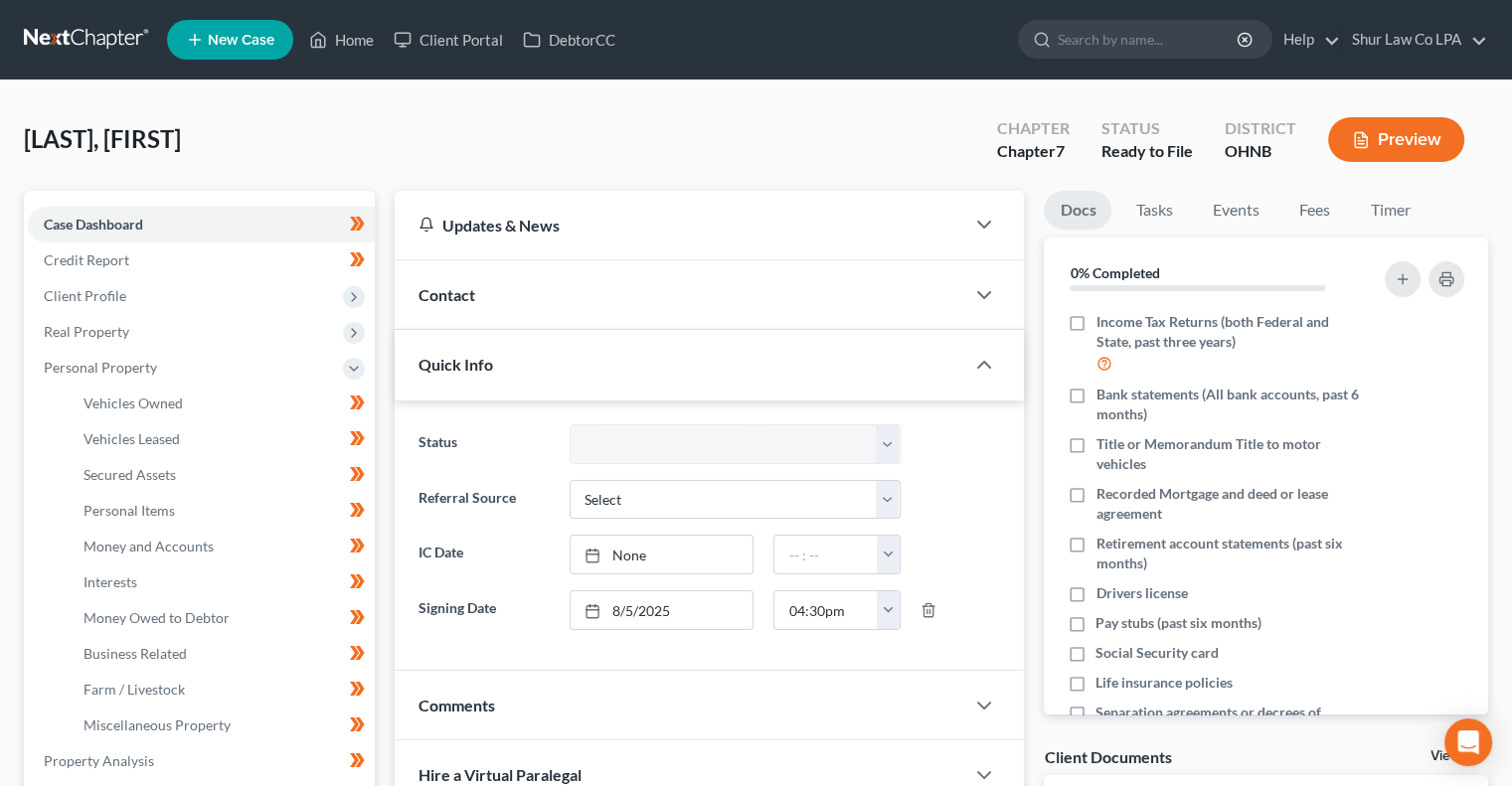 click at bounding box center (87, 40) 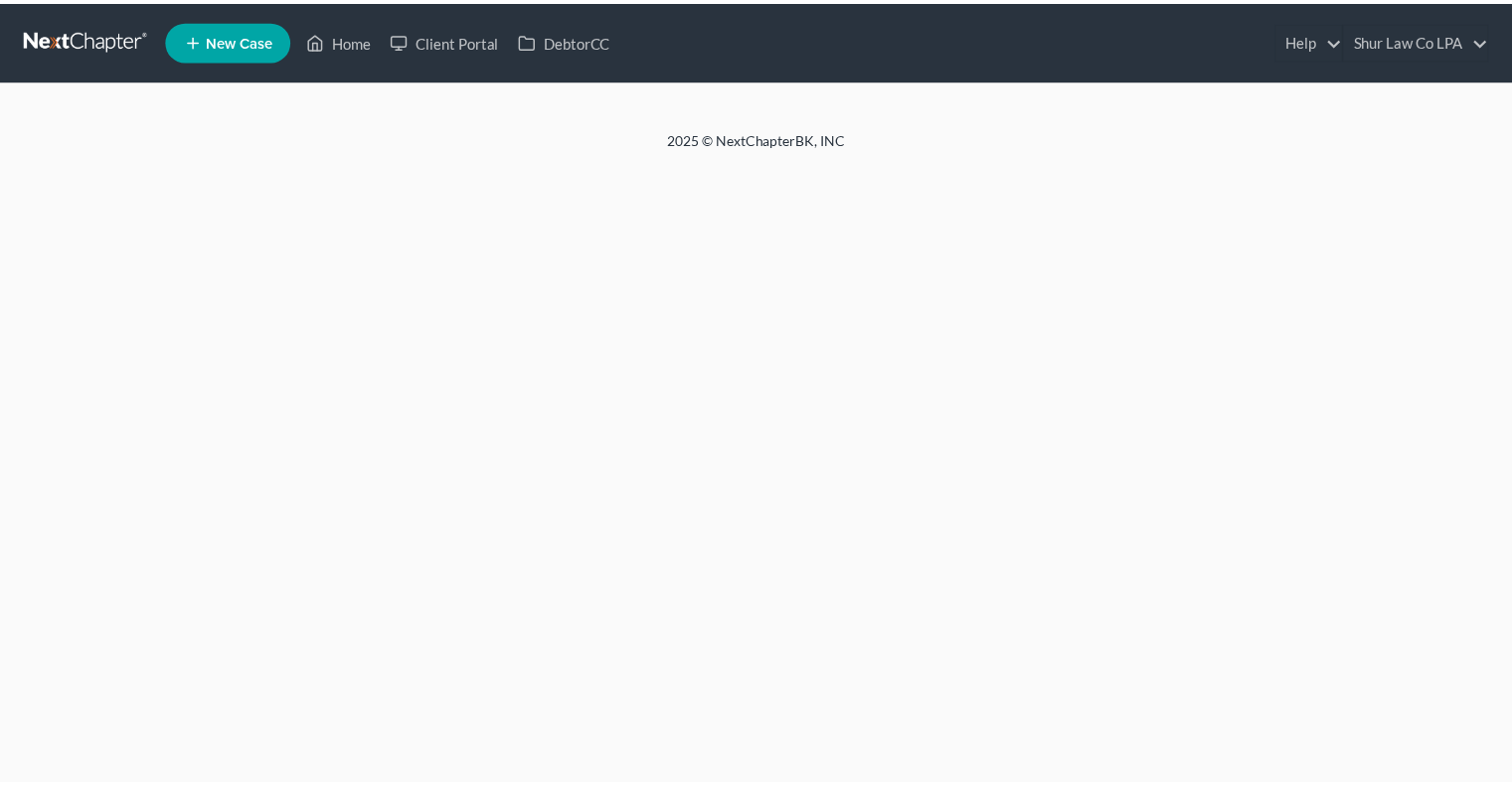 scroll, scrollTop: 0, scrollLeft: 0, axis: both 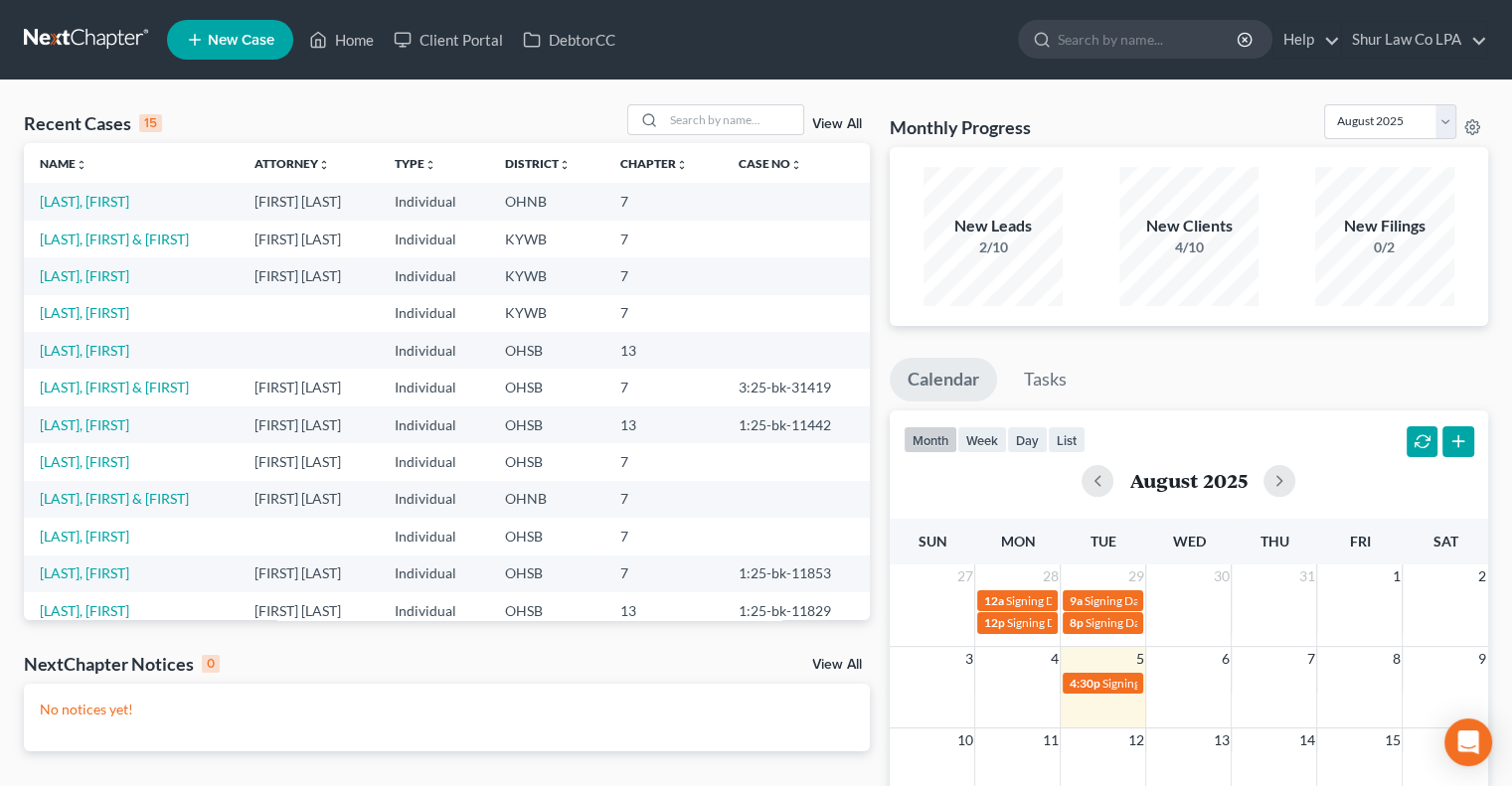 click at bounding box center (87, 40) 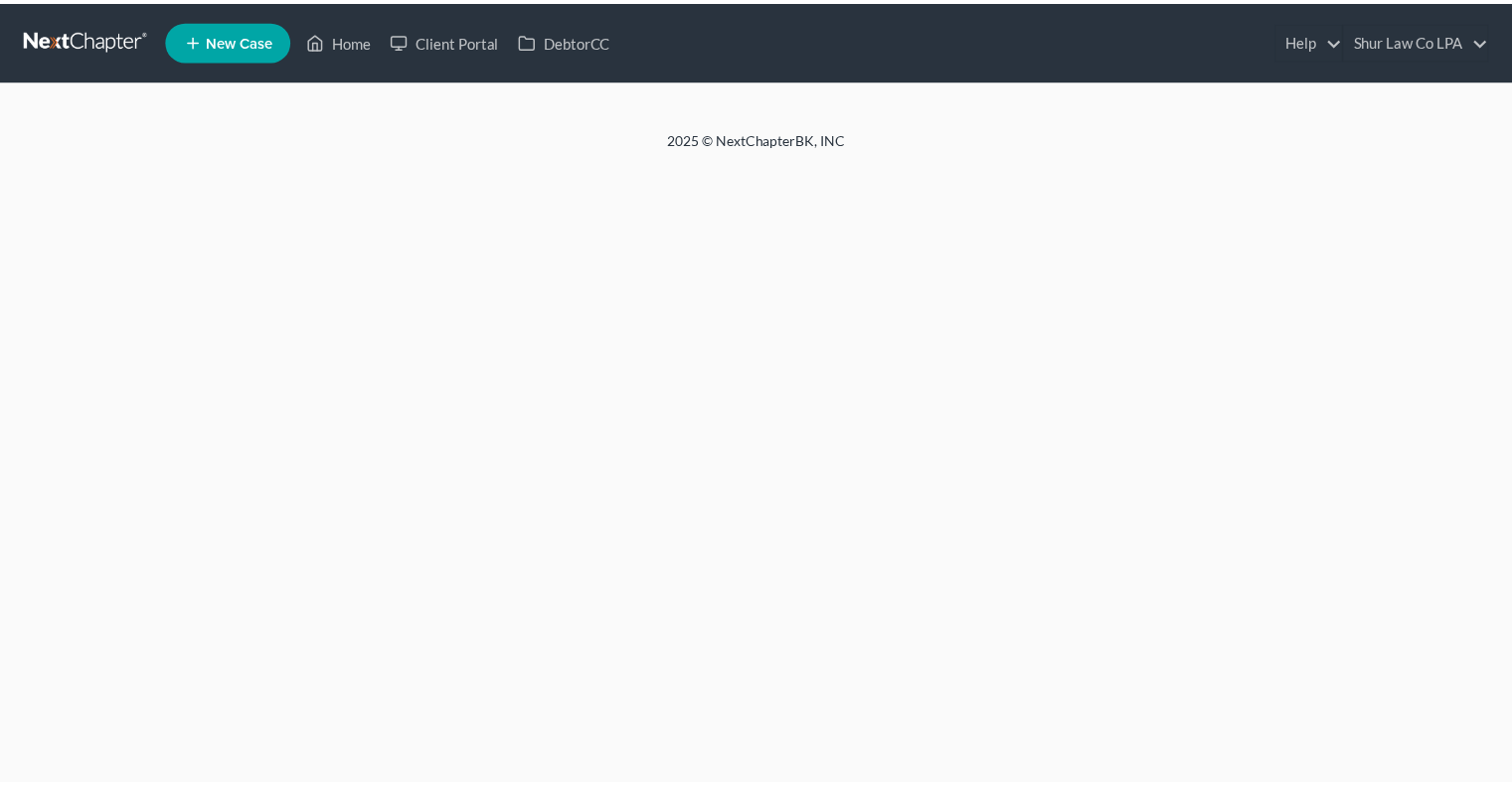 scroll, scrollTop: 0, scrollLeft: 0, axis: both 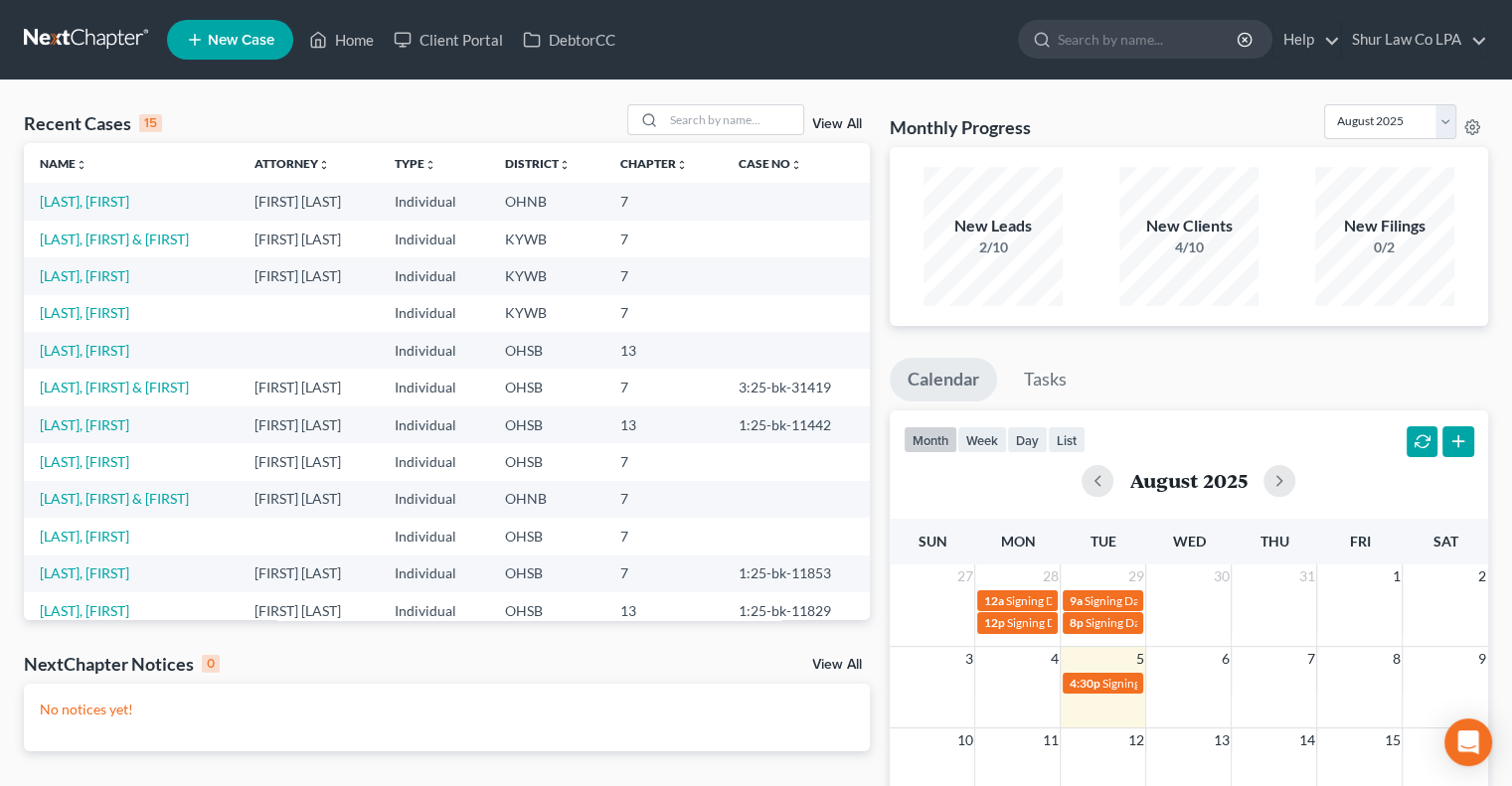click on "Home New Case Client Portal DebtorCC Shur Law Co LPA [EMAIL] My Account Settings Plan + Billing Account Add-Ons Upgrade to Whoa Help Center Webinars Training Videos What's new Log out New Case Home Client Portal DebtorCC         - No Result - See all results Or Press Enter... Help Help Center Webinars Training Videos What's new Shur Law Co LPA Shur Law Co LPA [EMAIL] My Account Settings Plan + Billing Account Add-Ons Upgrade to Whoa Log out" at bounding box center [756, 40] 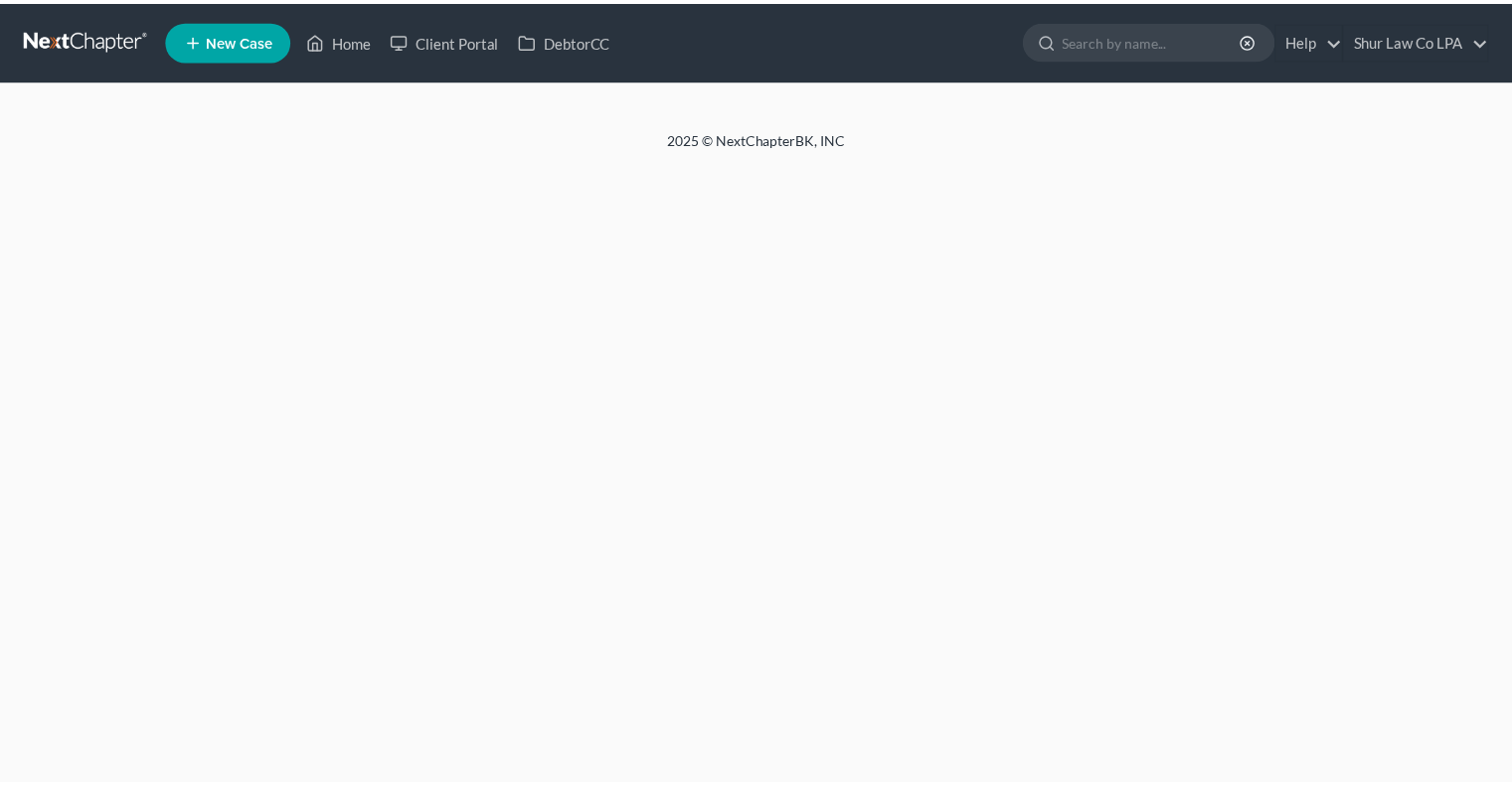 scroll, scrollTop: 0, scrollLeft: 0, axis: both 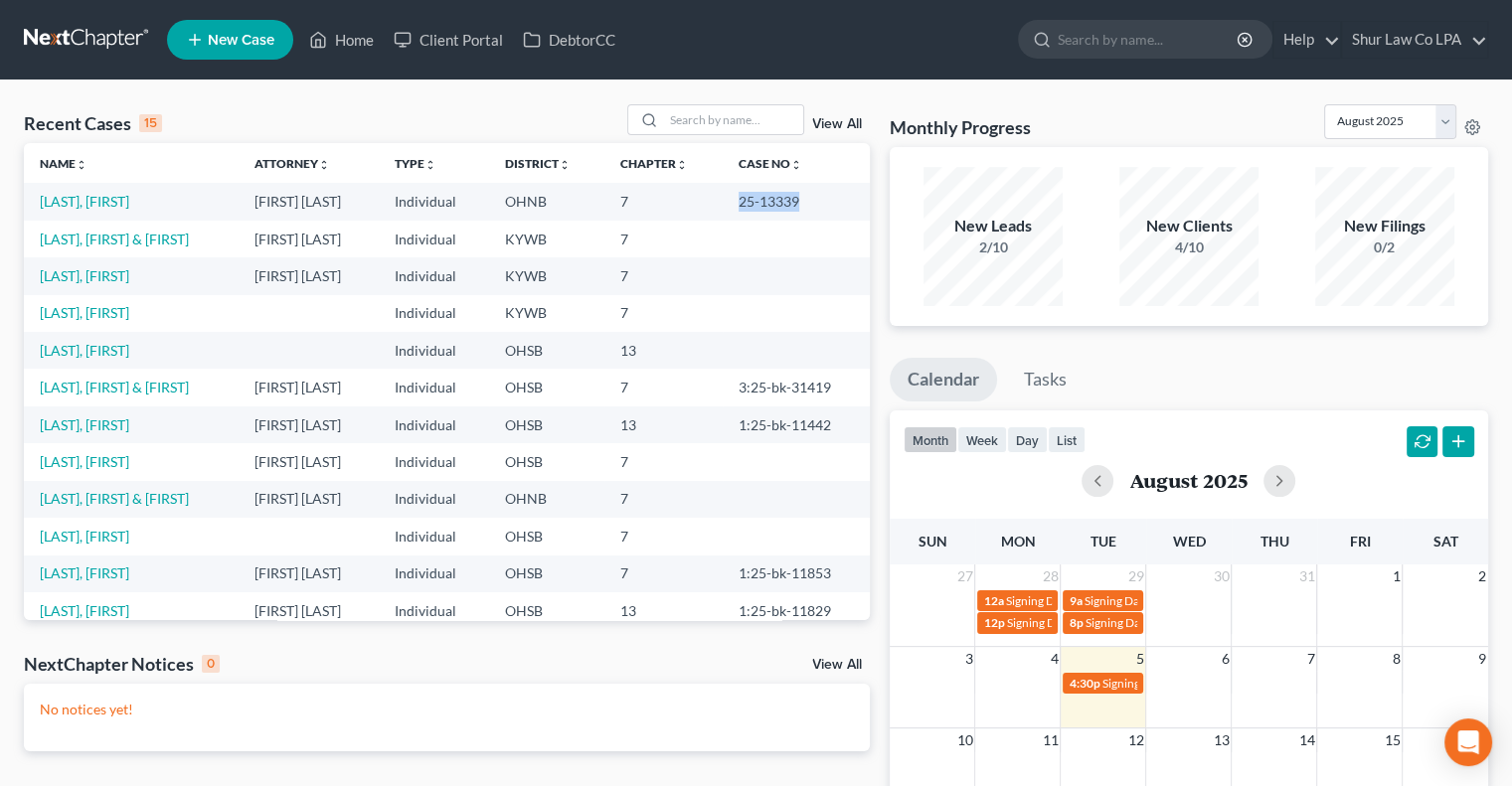 drag, startPoint x: 807, startPoint y: 207, endPoint x: 736, endPoint y: 214, distance: 71.34424 